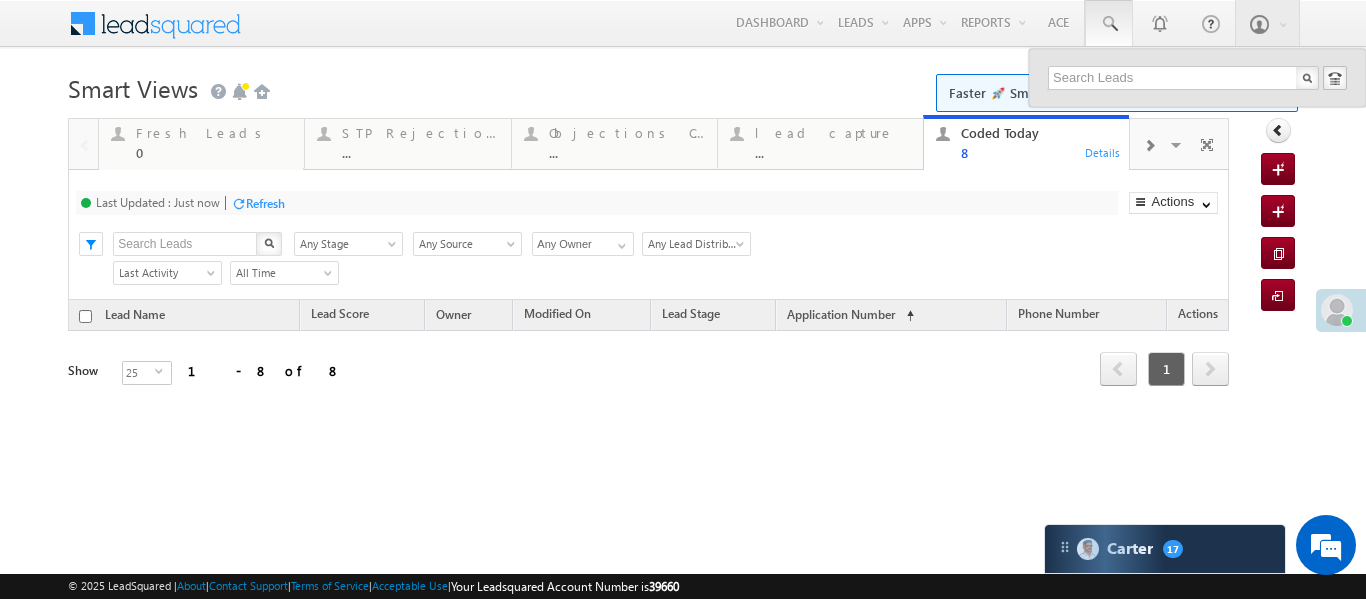 scroll, scrollTop: 0, scrollLeft: 0, axis: both 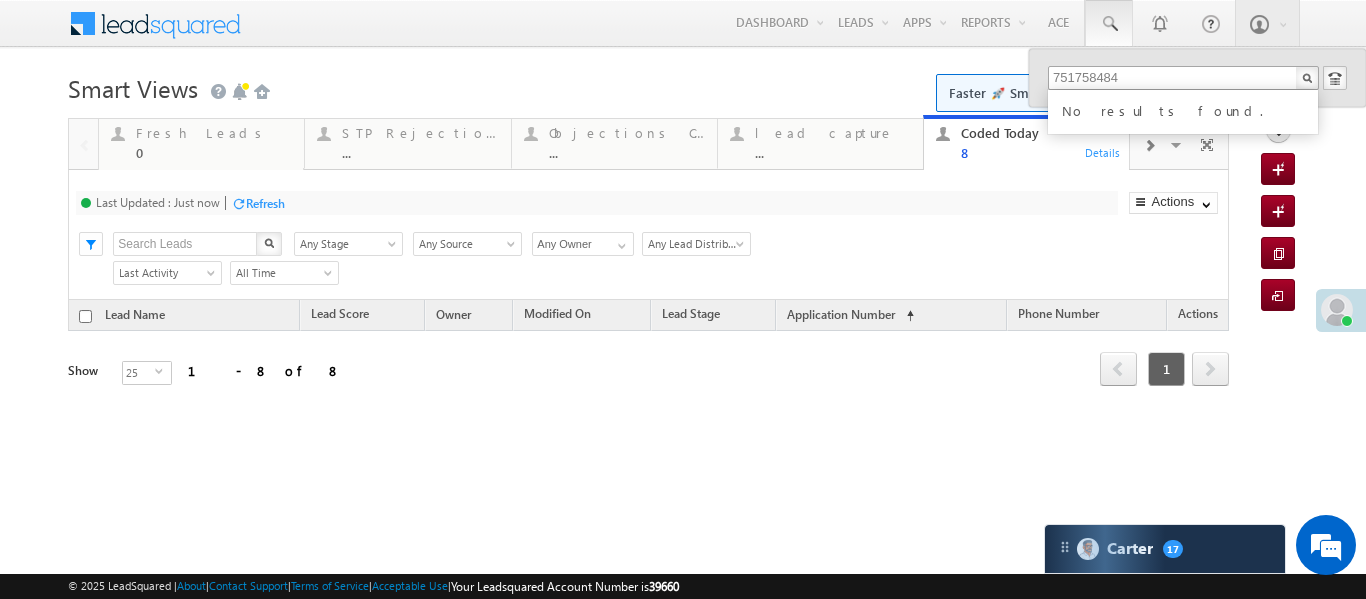click on "751758484" at bounding box center [1183, 78] 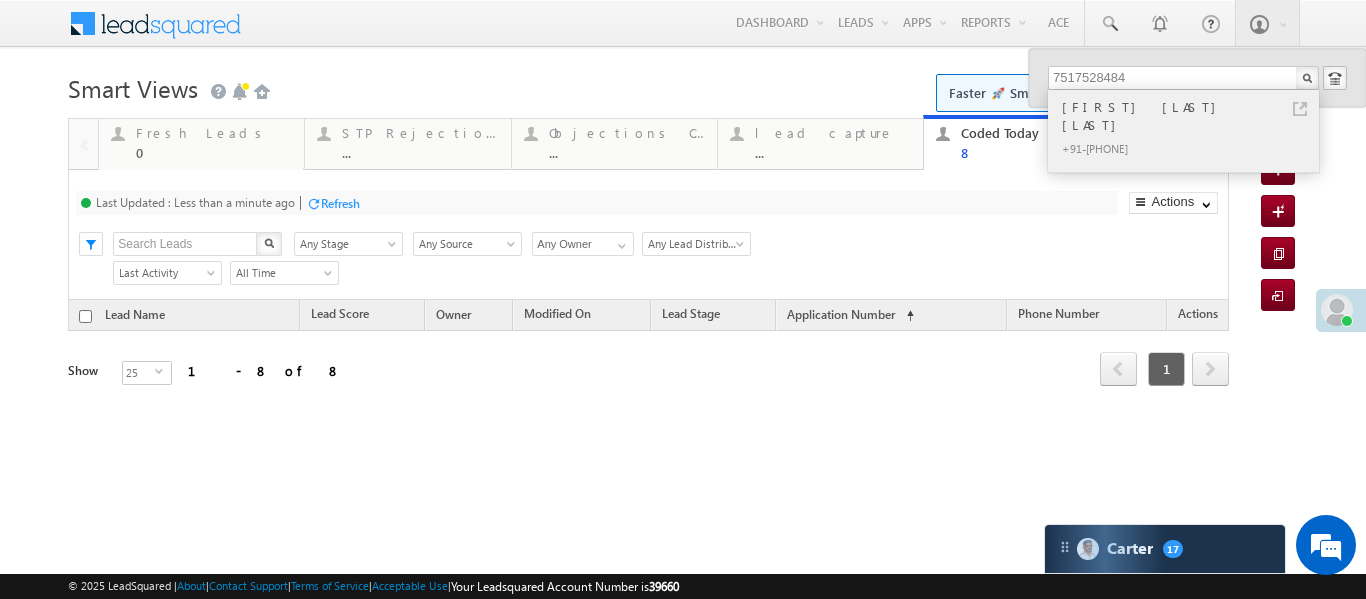 type on "7517528484" 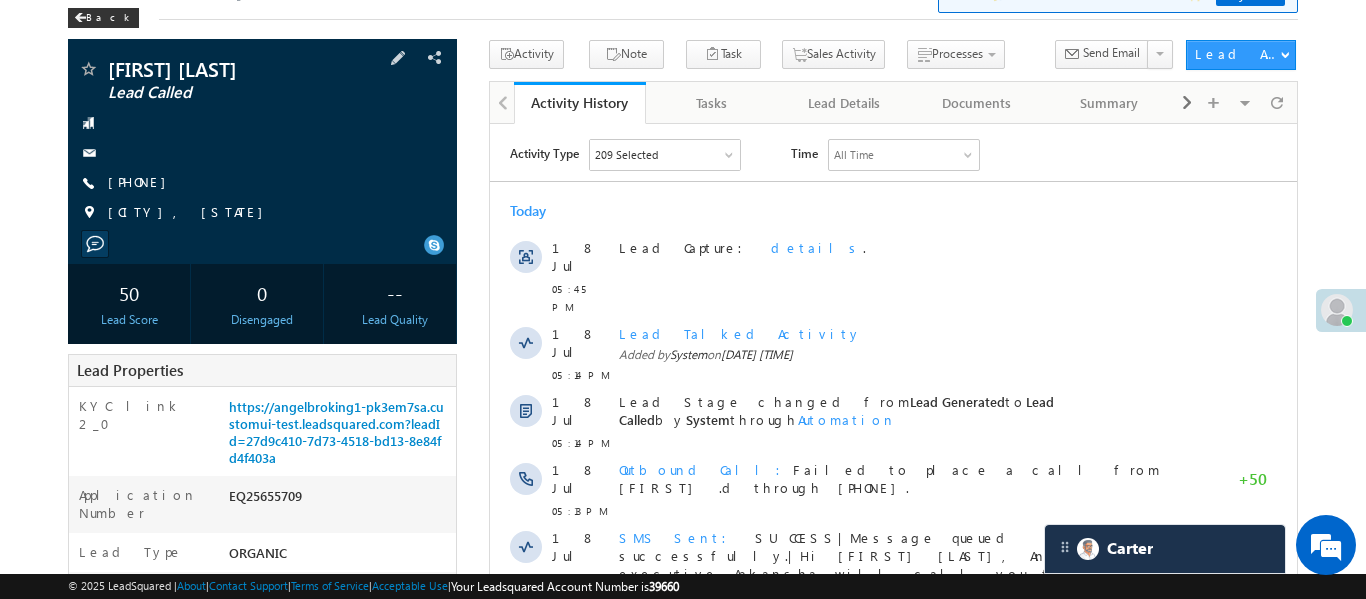 scroll, scrollTop: 0, scrollLeft: 0, axis: both 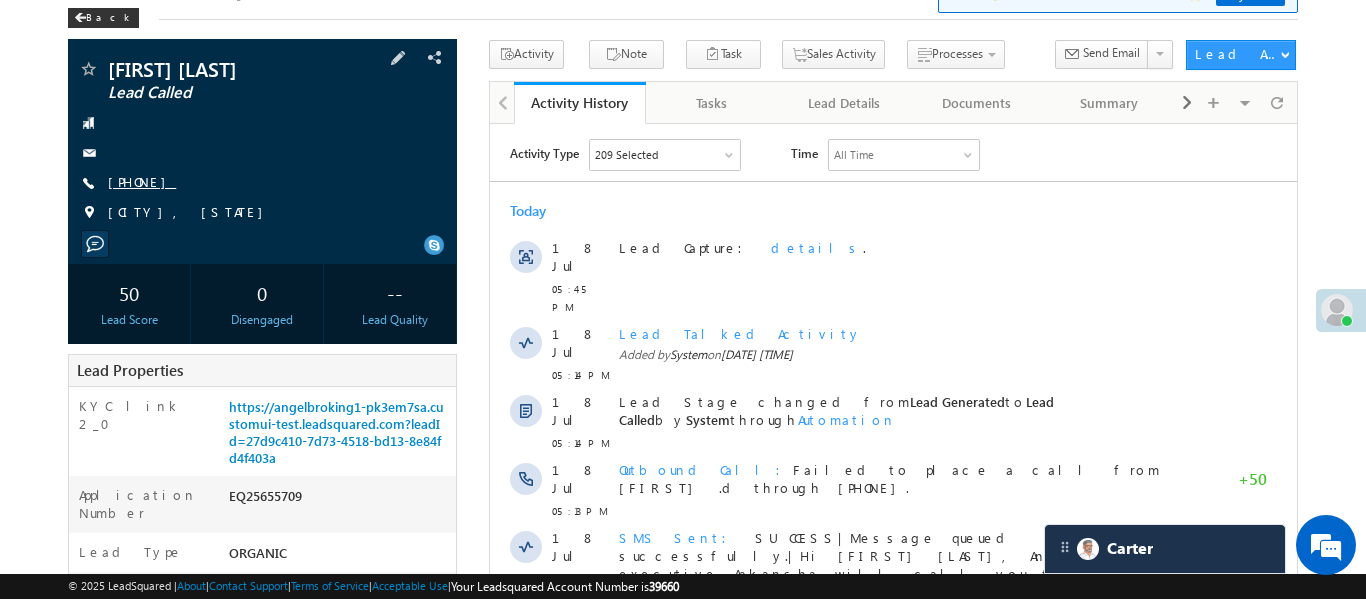 click on "[PHONE]" at bounding box center [142, 181] 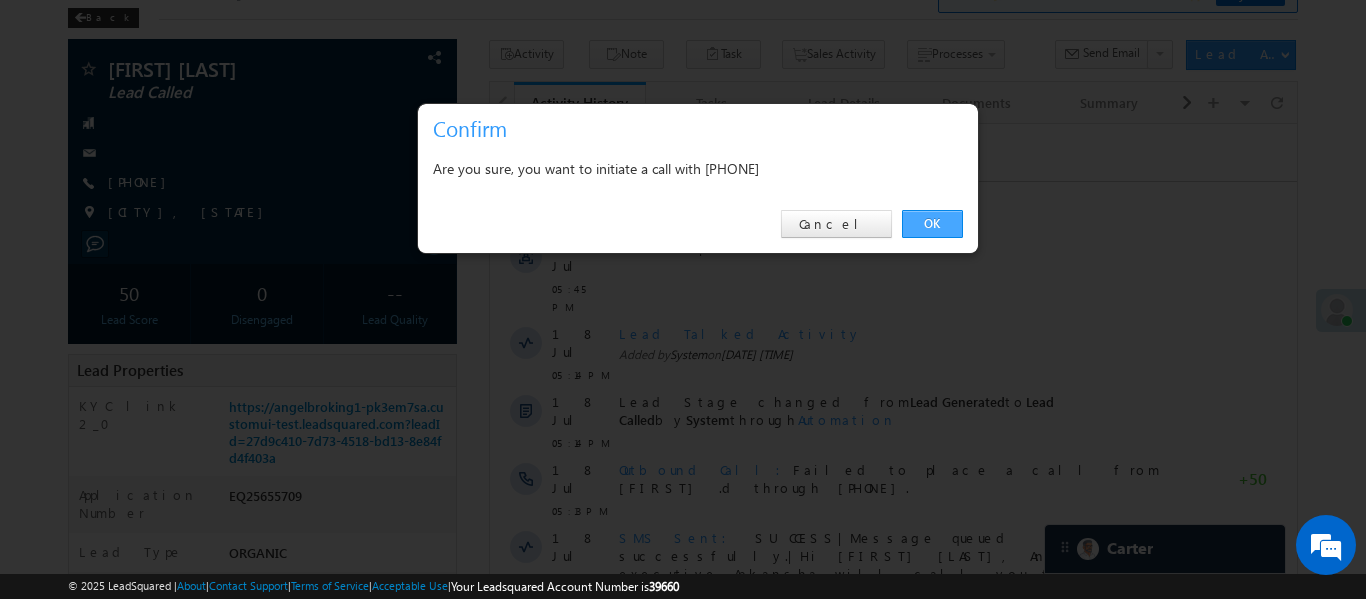 click on "OK" at bounding box center [932, 224] 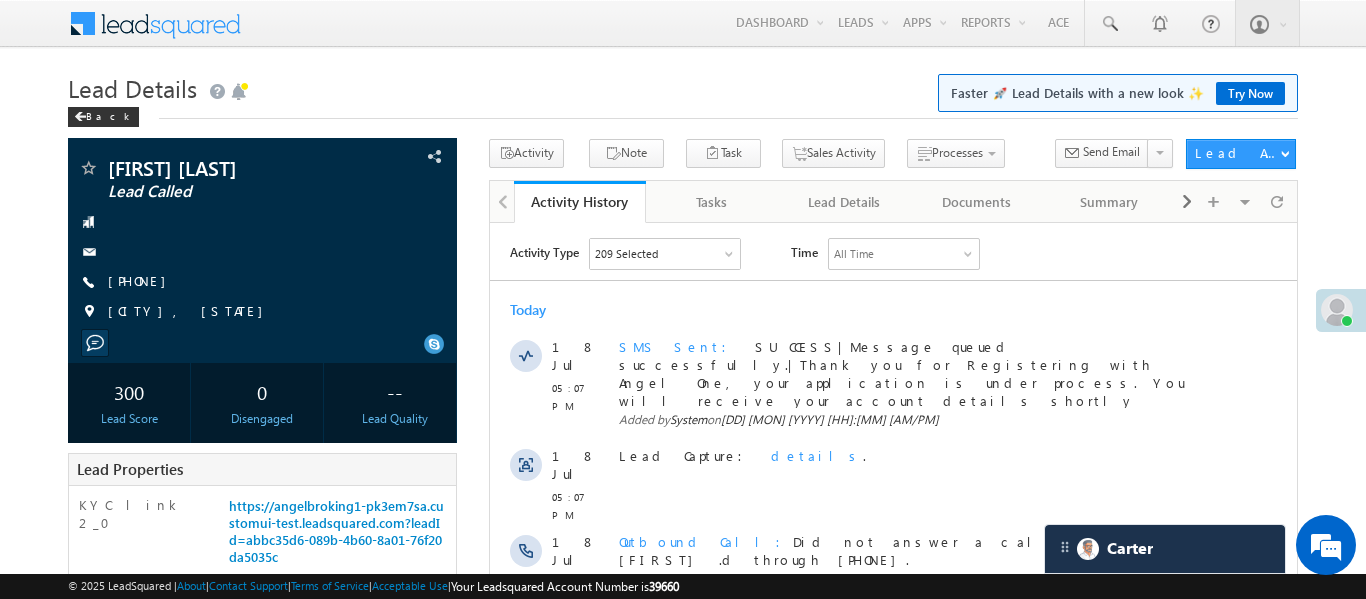 scroll, scrollTop: 0, scrollLeft: 0, axis: both 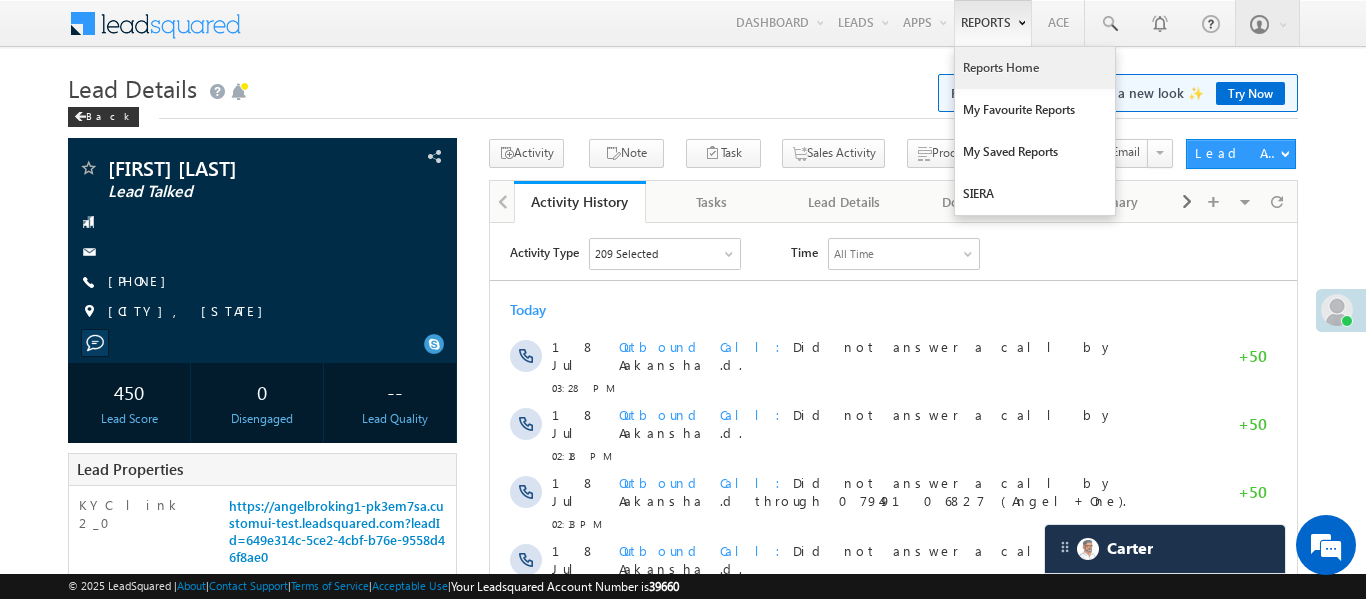 click on "Reports Home" at bounding box center [1035, 68] 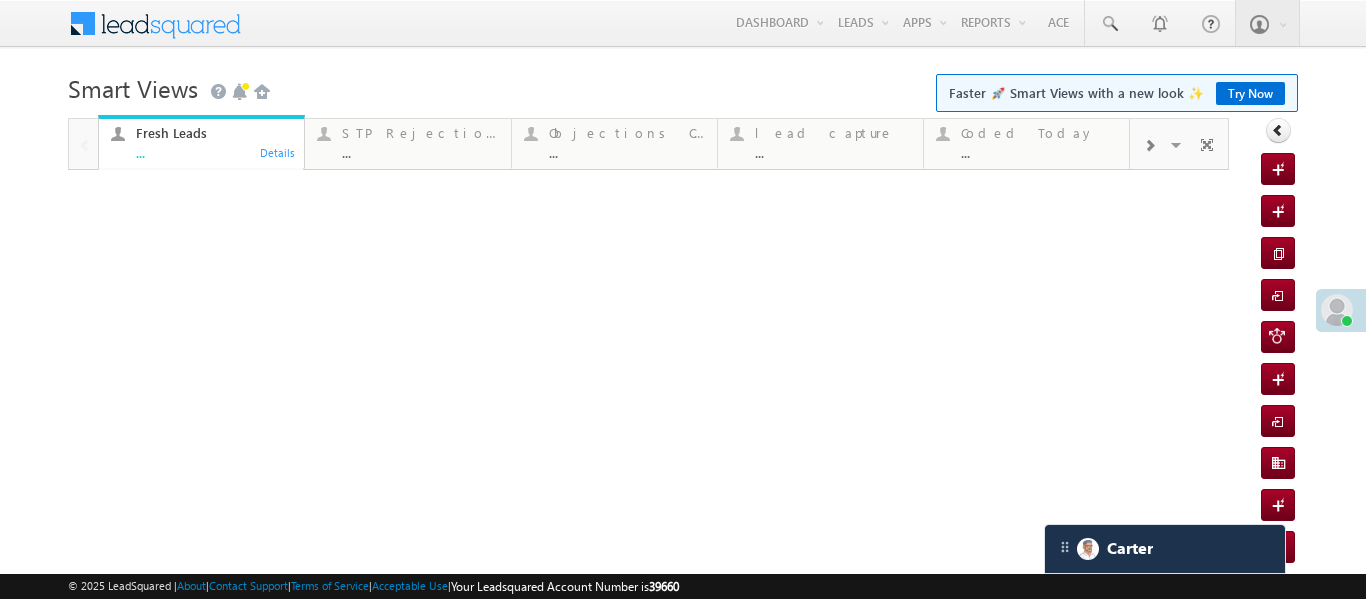 scroll, scrollTop: 0, scrollLeft: 0, axis: both 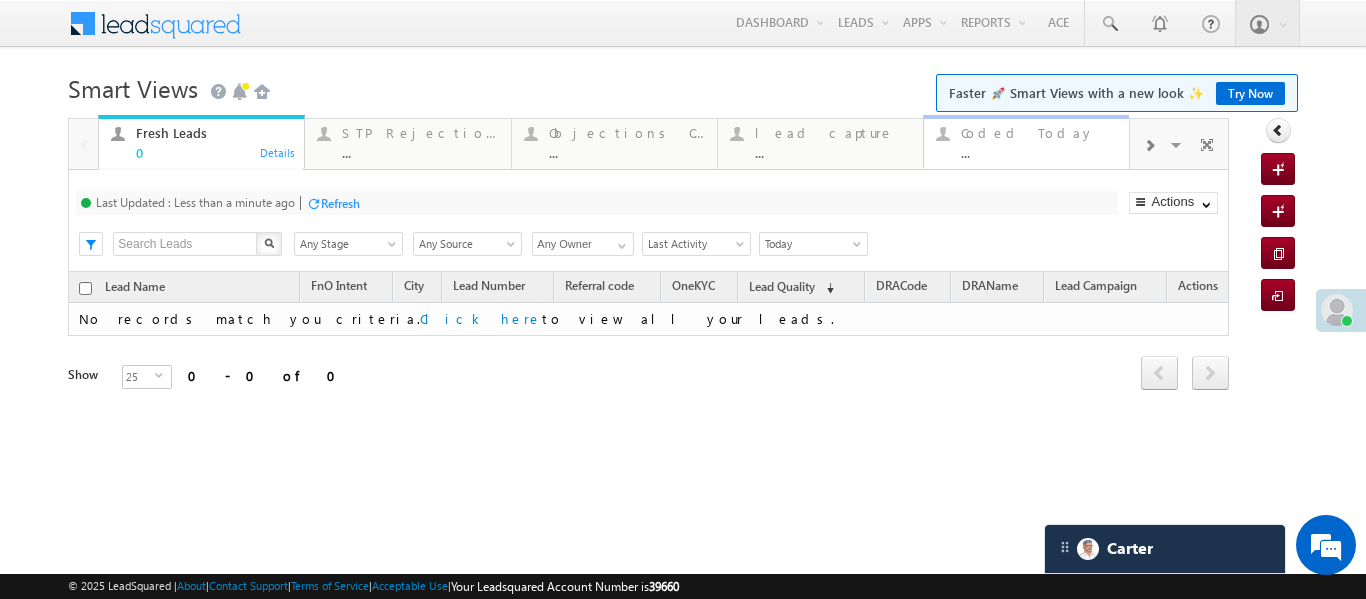 click on "Coded Today" at bounding box center [1039, 133] 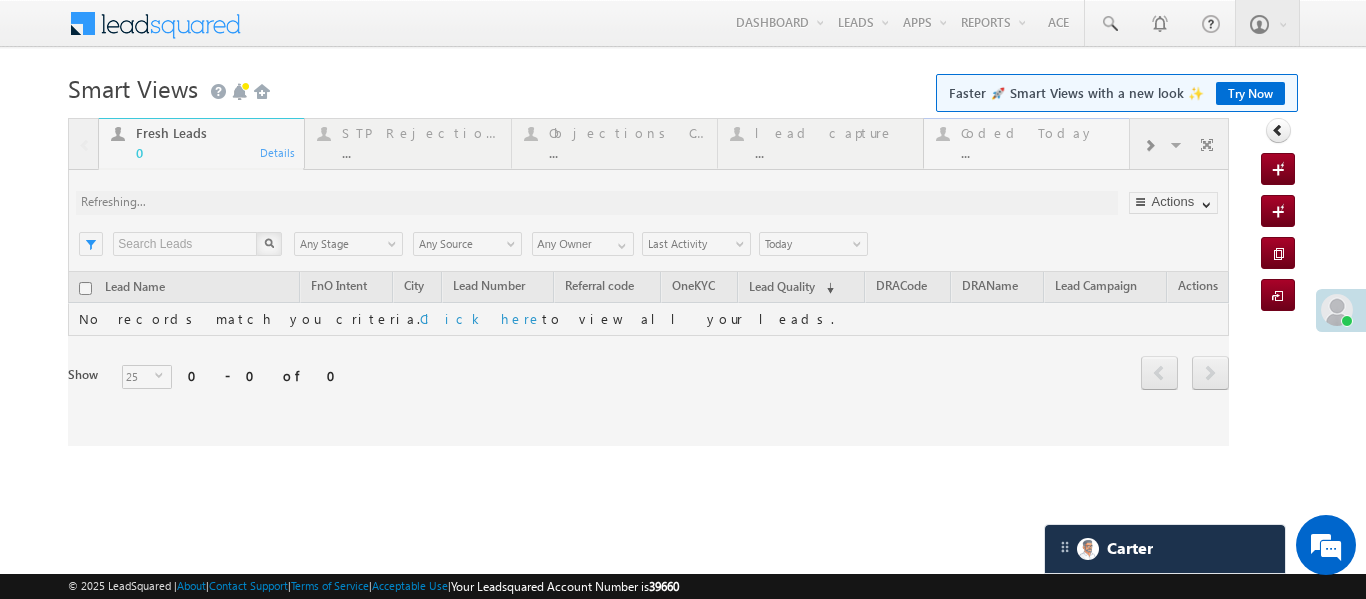 click at bounding box center (648, 282) 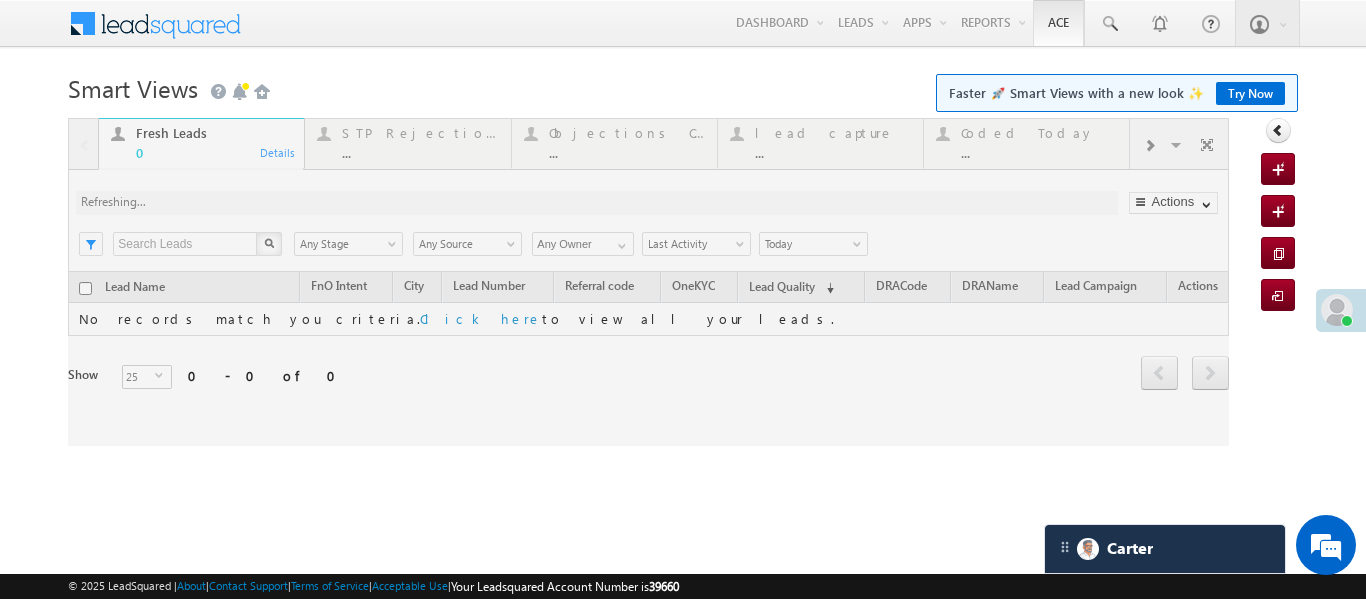 drag, startPoint x: 1016, startPoint y: 135, endPoint x: 1042, endPoint y: 31, distance: 107.200745 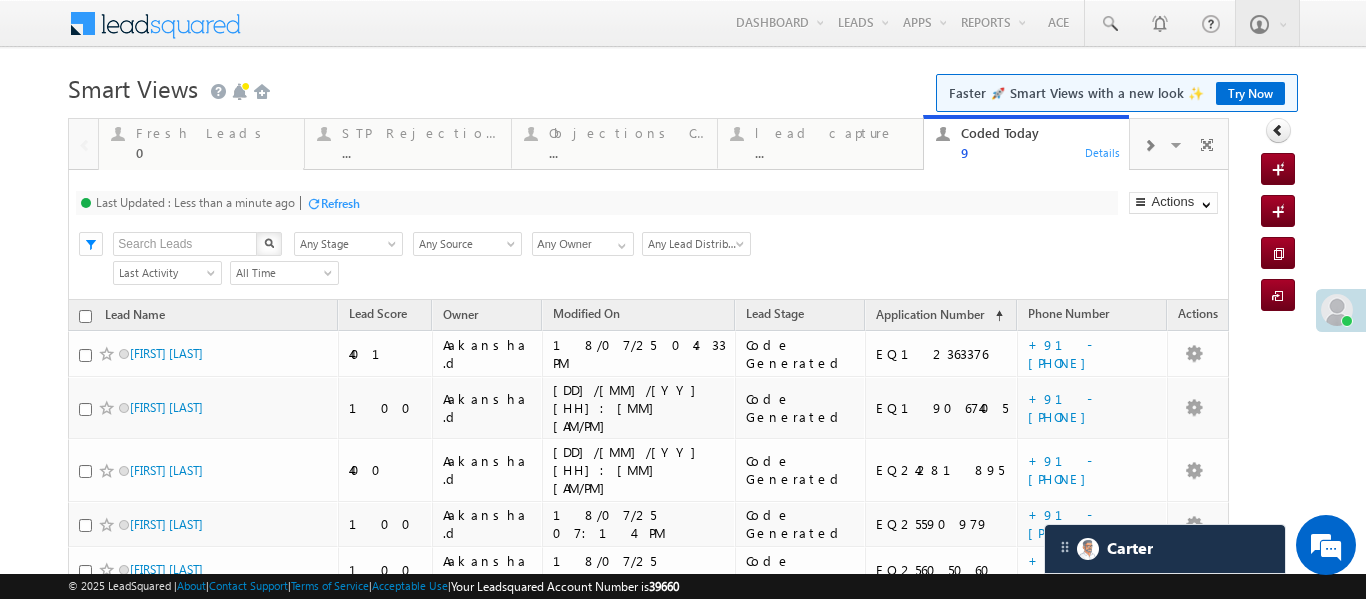 scroll, scrollTop: 0, scrollLeft: 0, axis: both 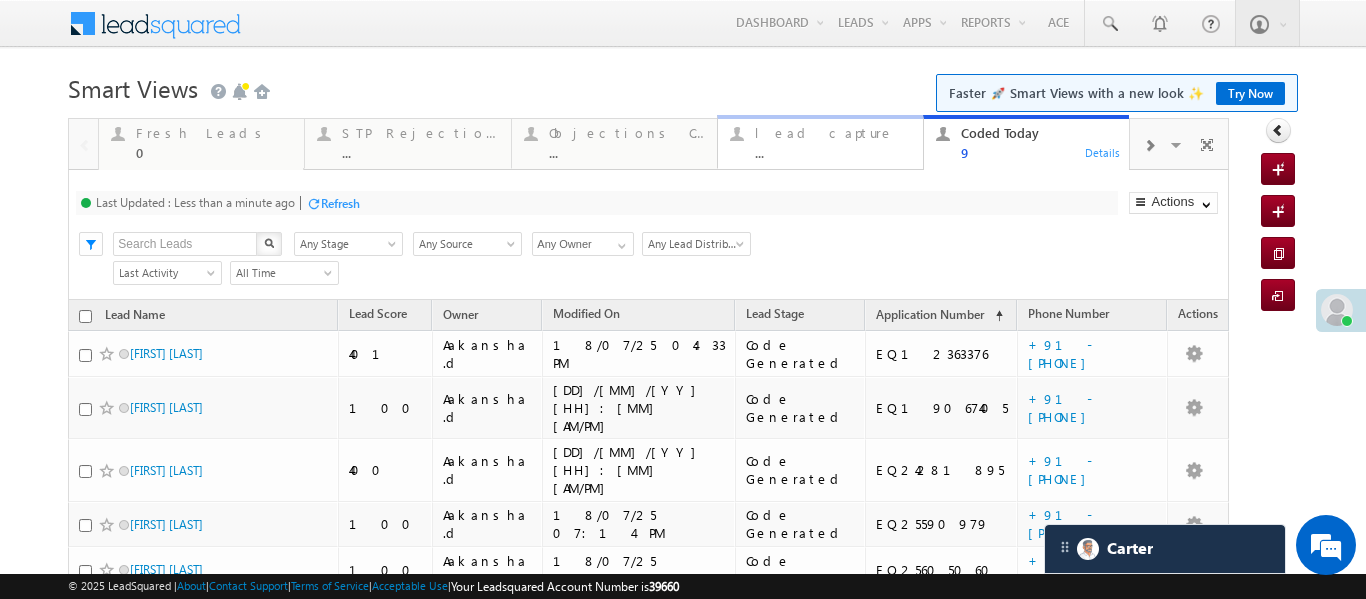 click on "lead capture ..." at bounding box center [833, 140] 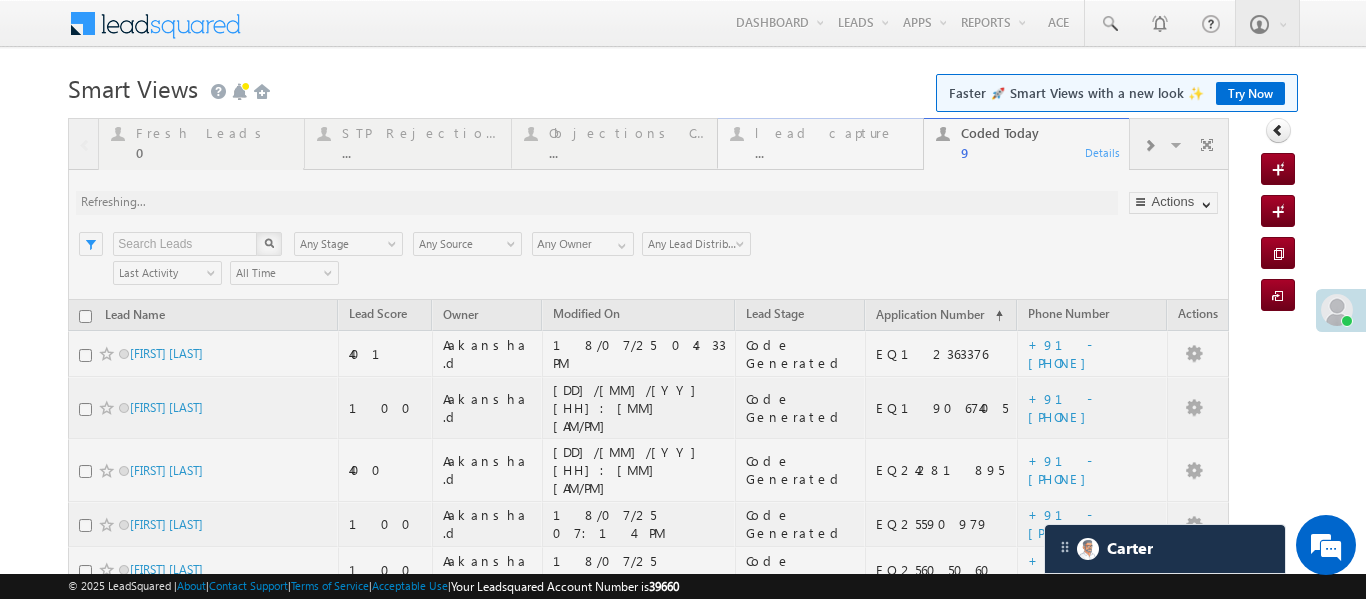 click at bounding box center [648, 535] 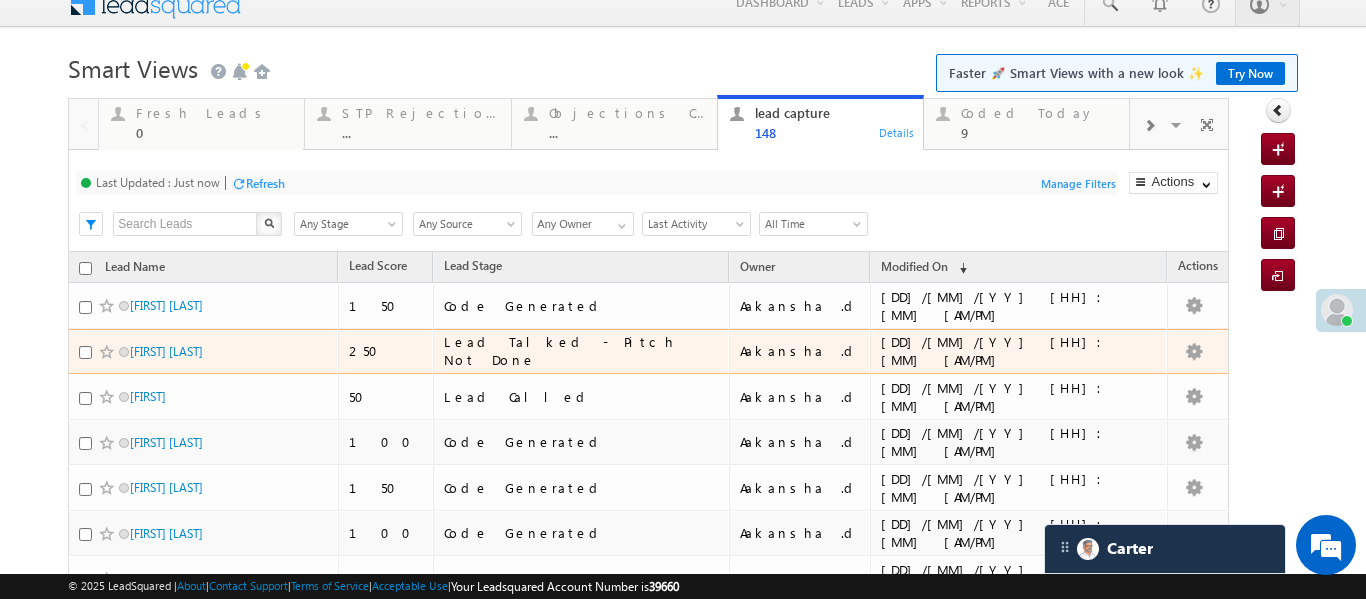 scroll, scrollTop: 66, scrollLeft: 0, axis: vertical 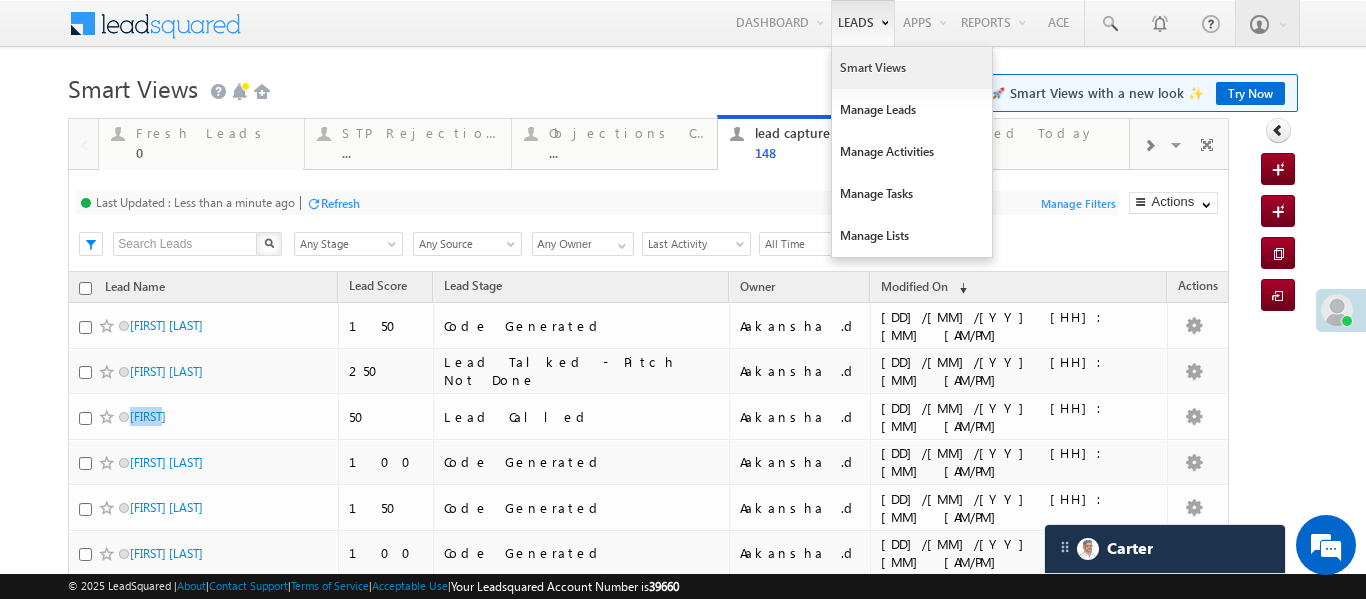 click on "Smart Views" at bounding box center [912, 68] 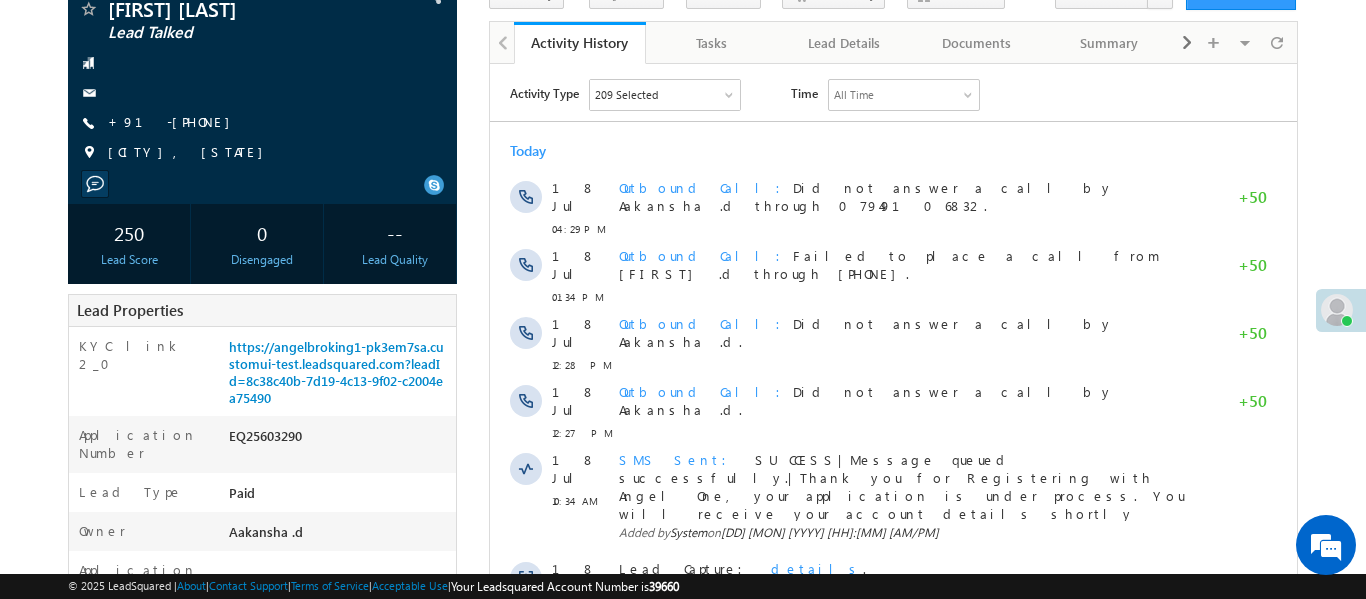 scroll, scrollTop: 0, scrollLeft: 0, axis: both 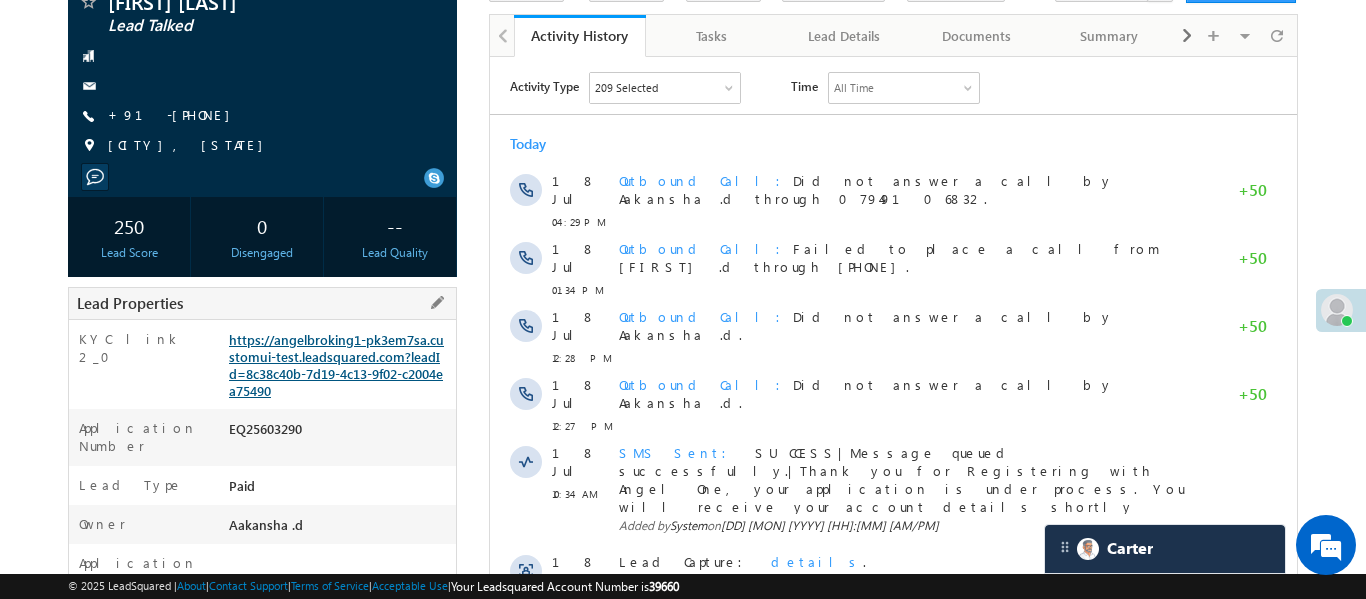 click on "https://angelbroking1-pk3em7sa.customui-test.leadsquared.com?leadId=8c38c40b-7d19-4c13-9f02-c2004ea75490" at bounding box center (340, 369) 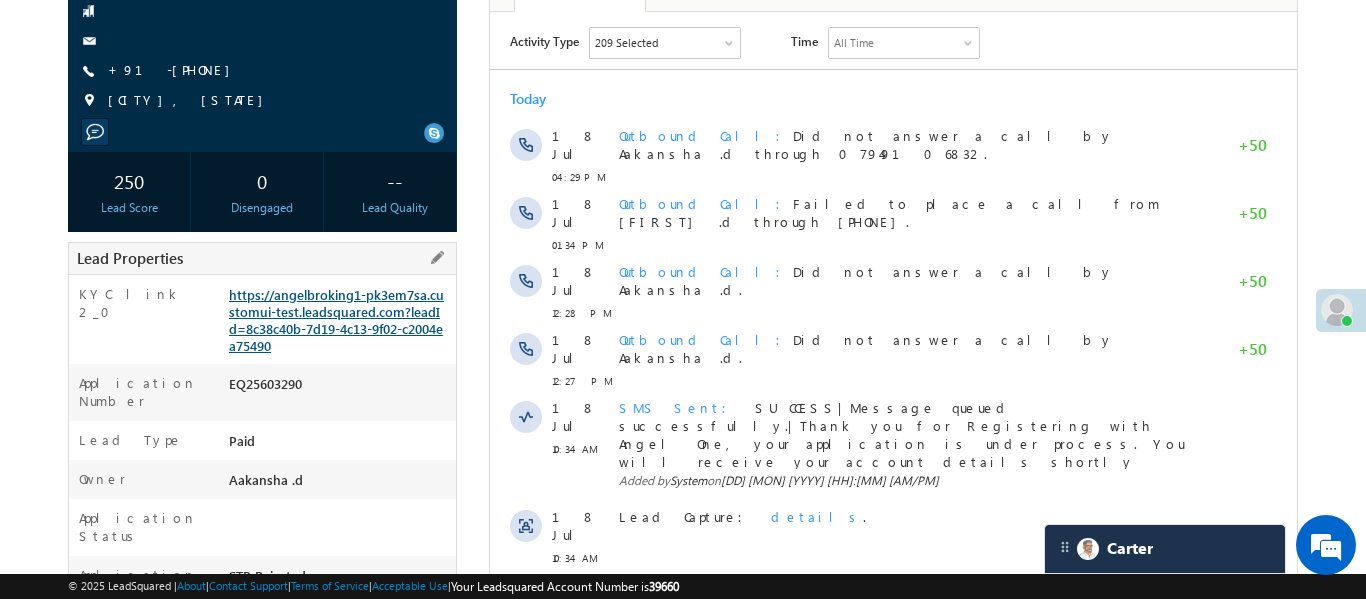 click on "https://angelbroking1-pk3em7sa.customui-test.leadsquared.com?leadId=8c38c40b-7d19-4c13-9f02-c2004ea75490" at bounding box center [336, 320] 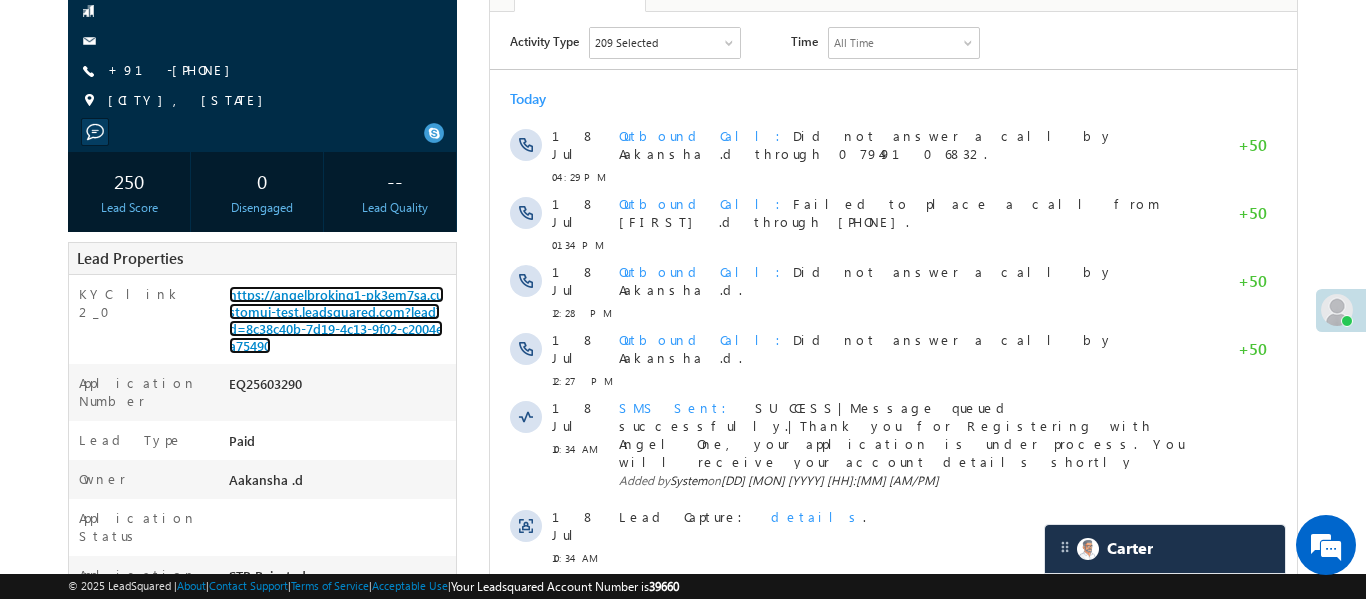 scroll, scrollTop: 0, scrollLeft: 0, axis: both 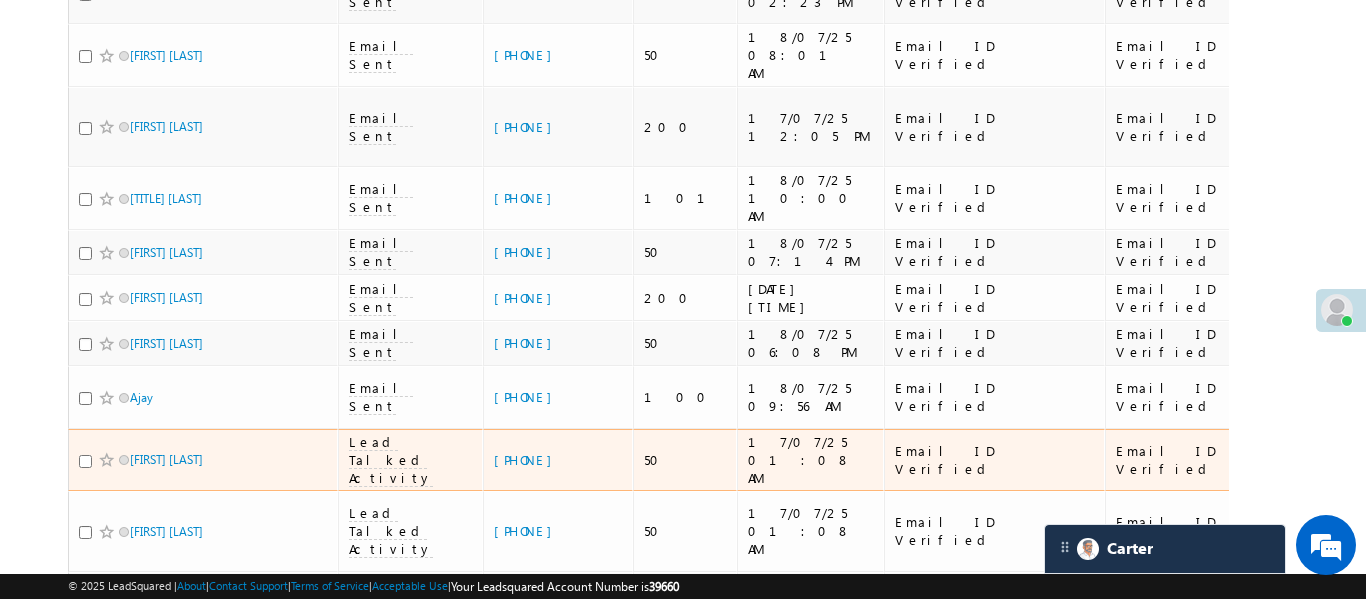 click at bounding box center (85, 461) 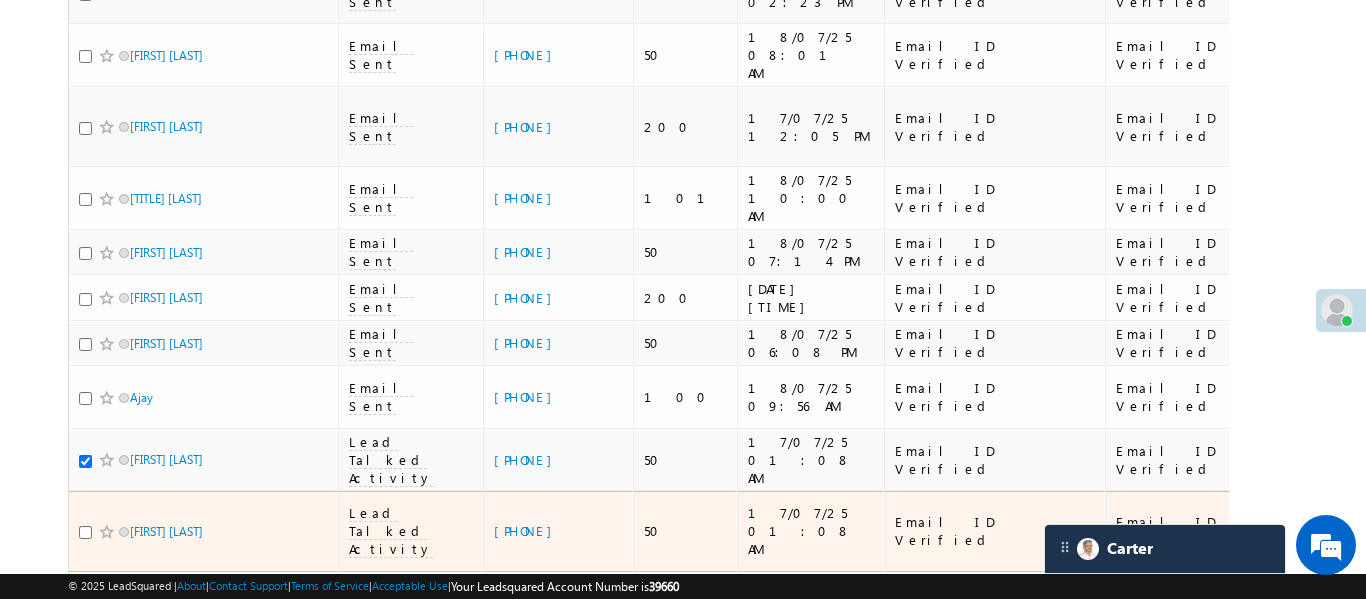 click at bounding box center [109, 532] 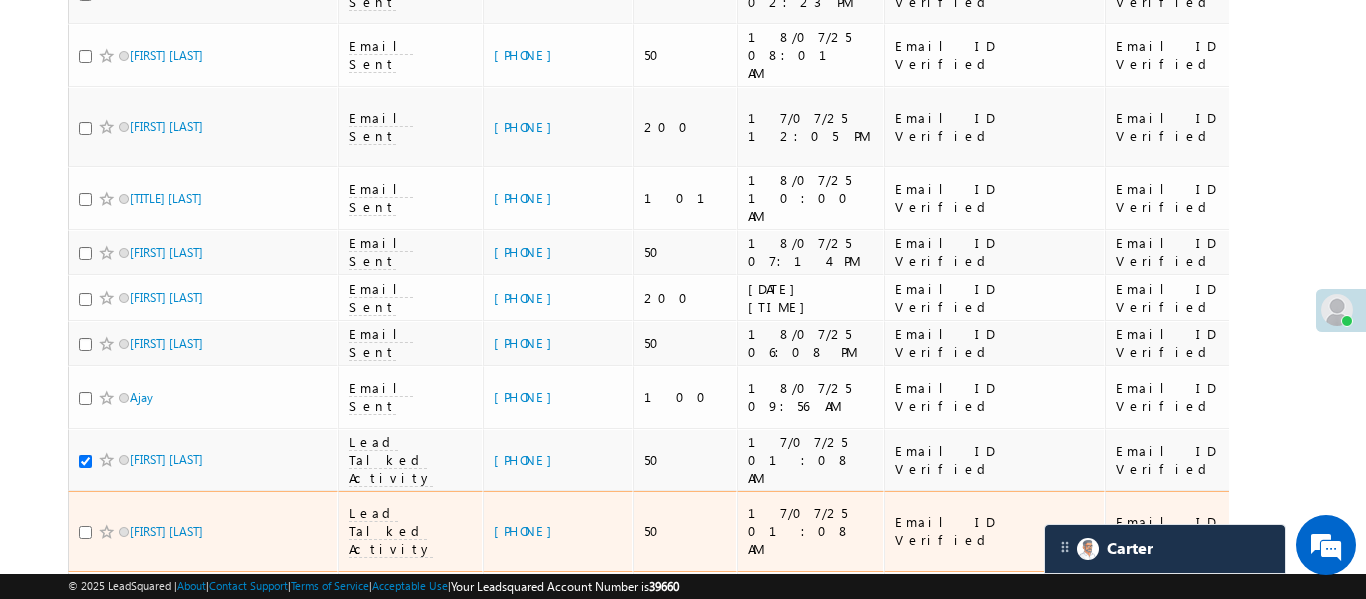drag, startPoint x: 85, startPoint y: 217, endPoint x: 81, endPoint y: 228, distance: 11.7046995 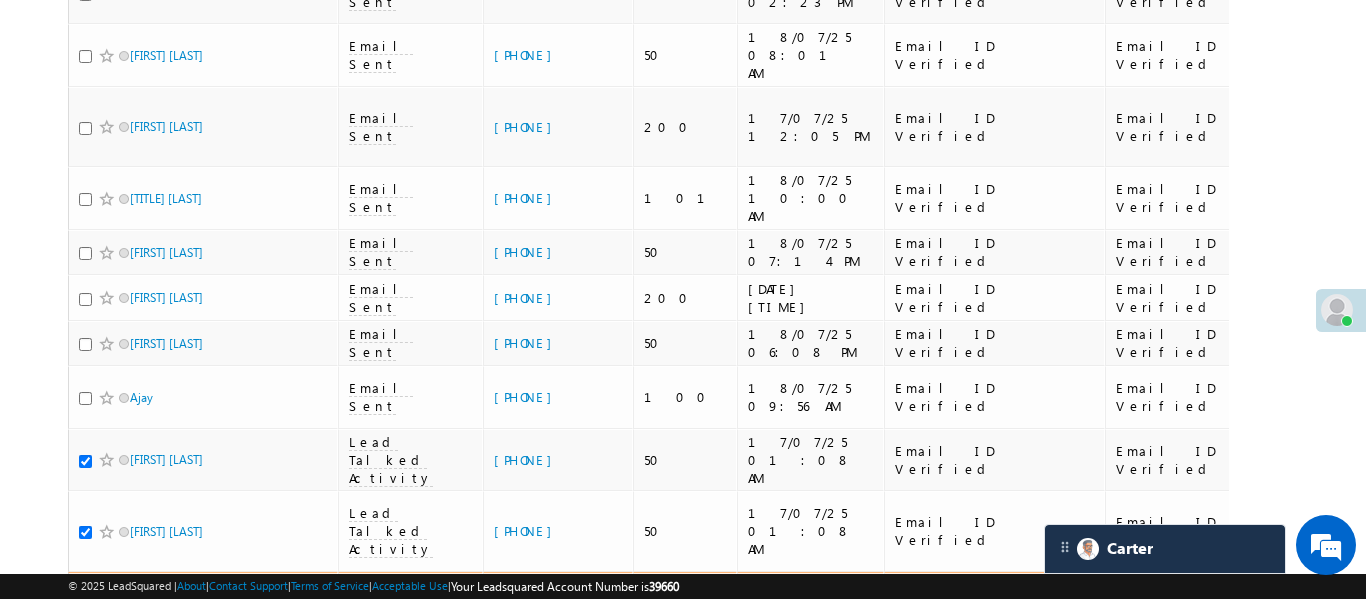 click at bounding box center (85, 595) 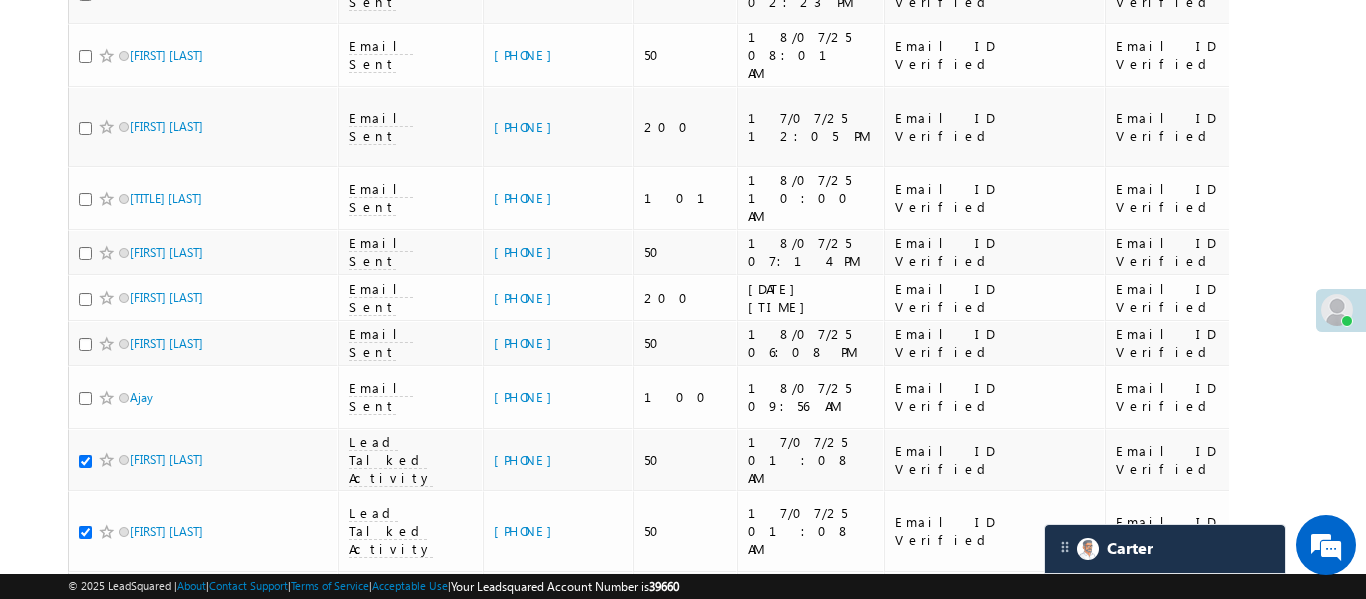 click at bounding box center [85, 658] 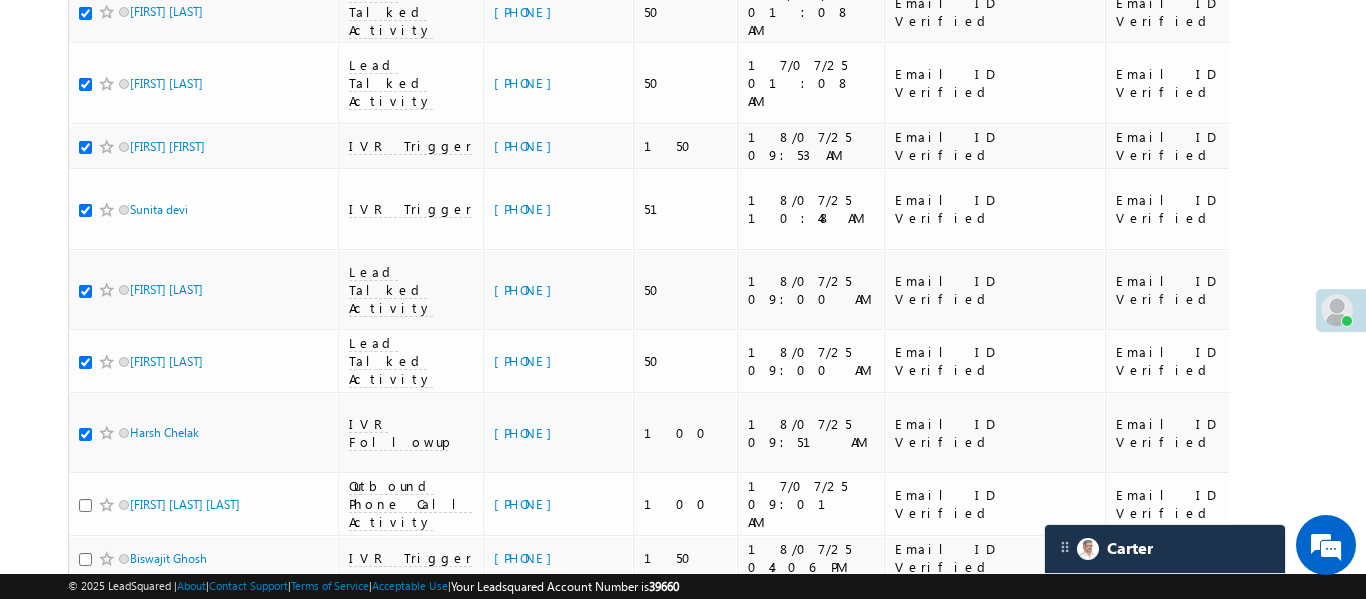 scroll, scrollTop: 3095, scrollLeft: 0, axis: vertical 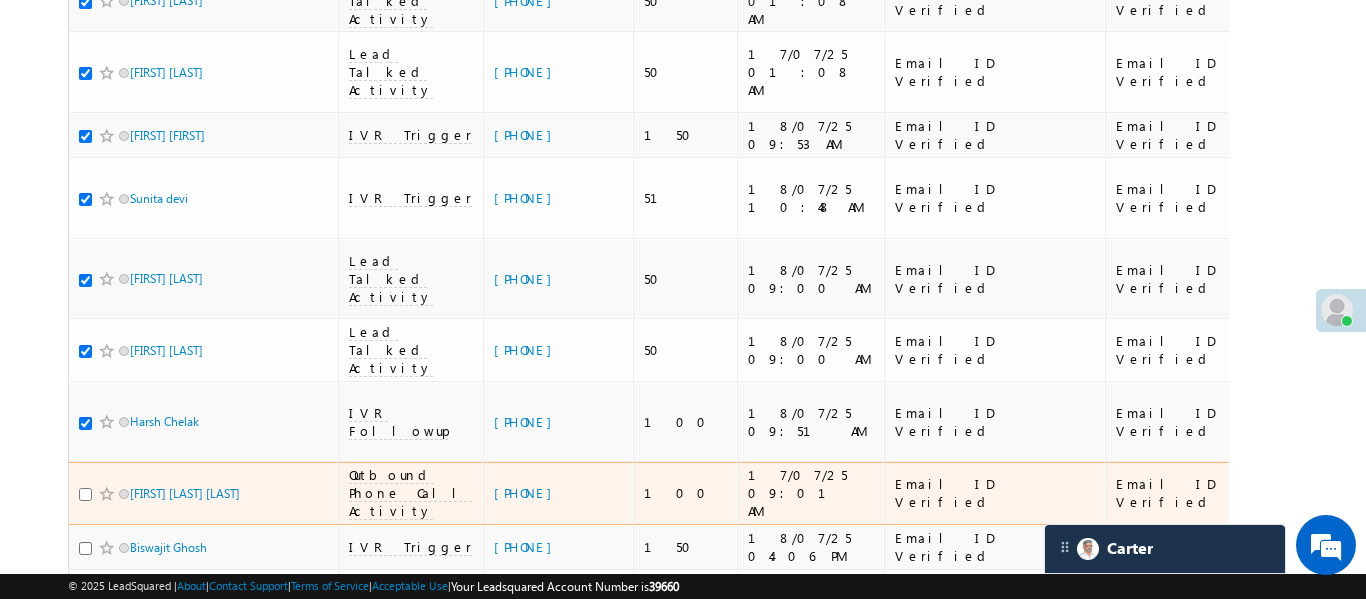 click at bounding box center [85, 494] 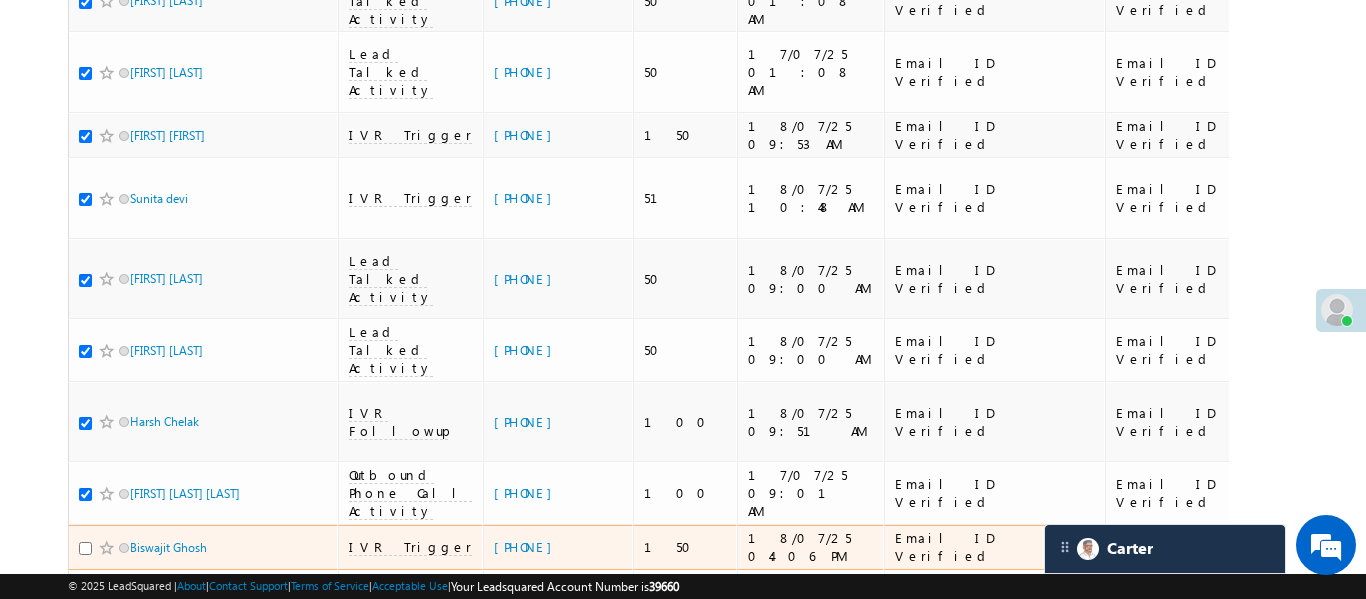 click at bounding box center (85, 548) 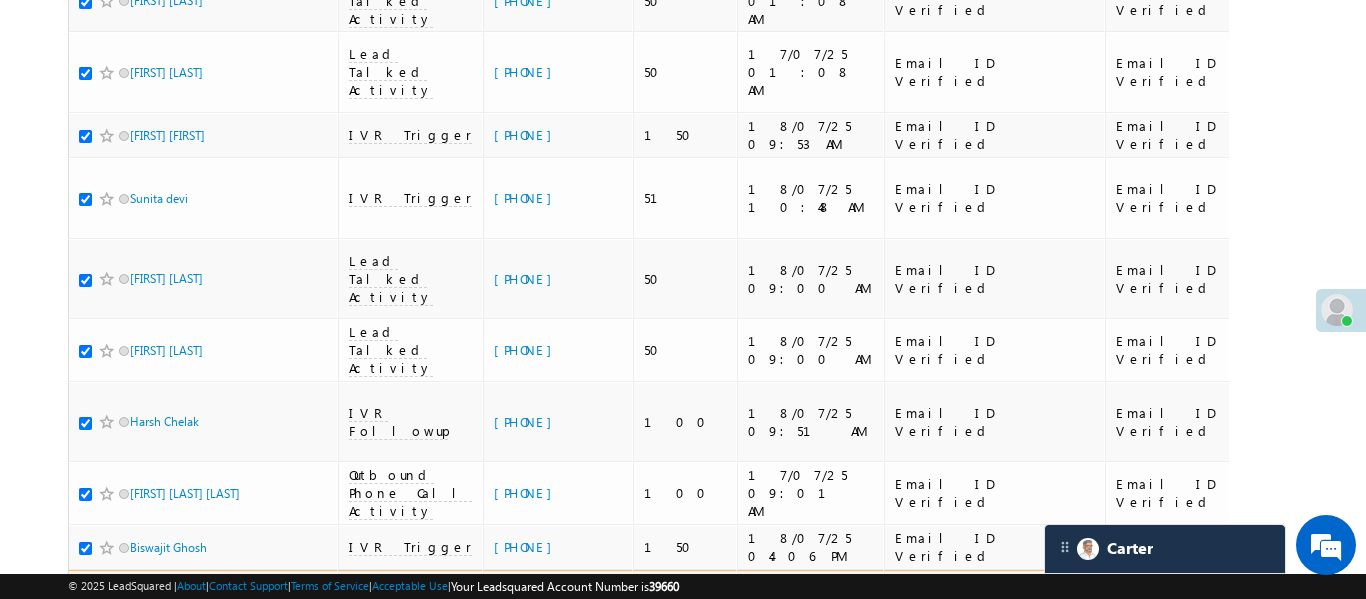 click at bounding box center (85, 594) 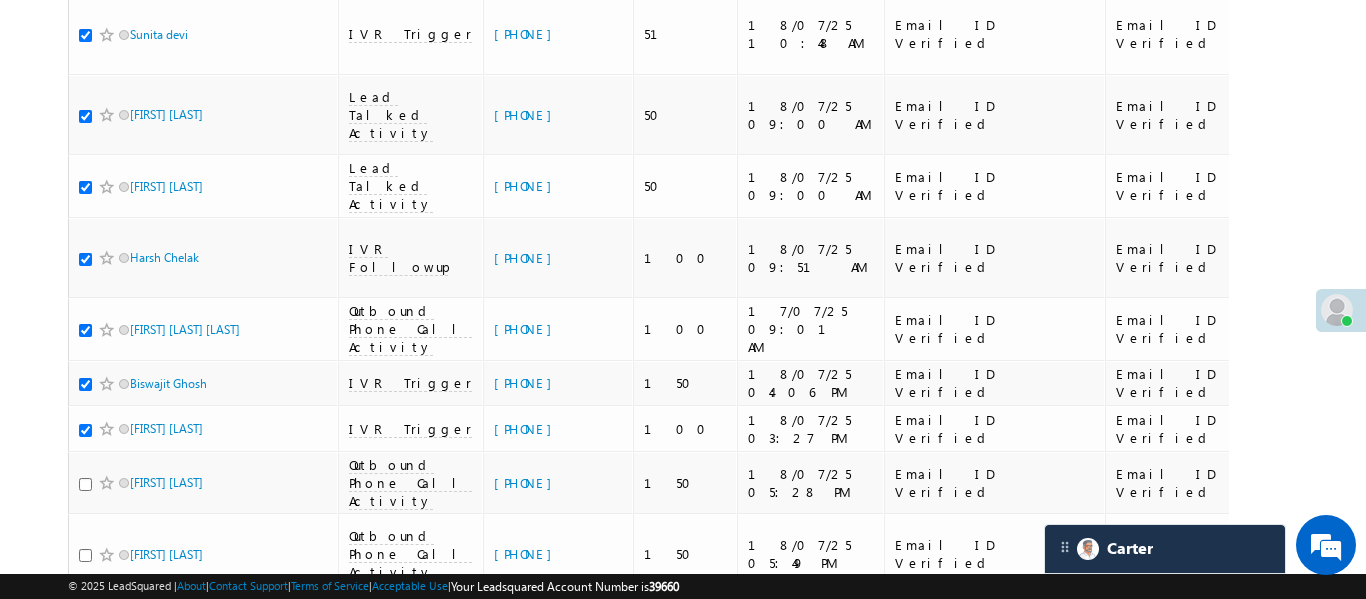 scroll, scrollTop: 3267, scrollLeft: 0, axis: vertical 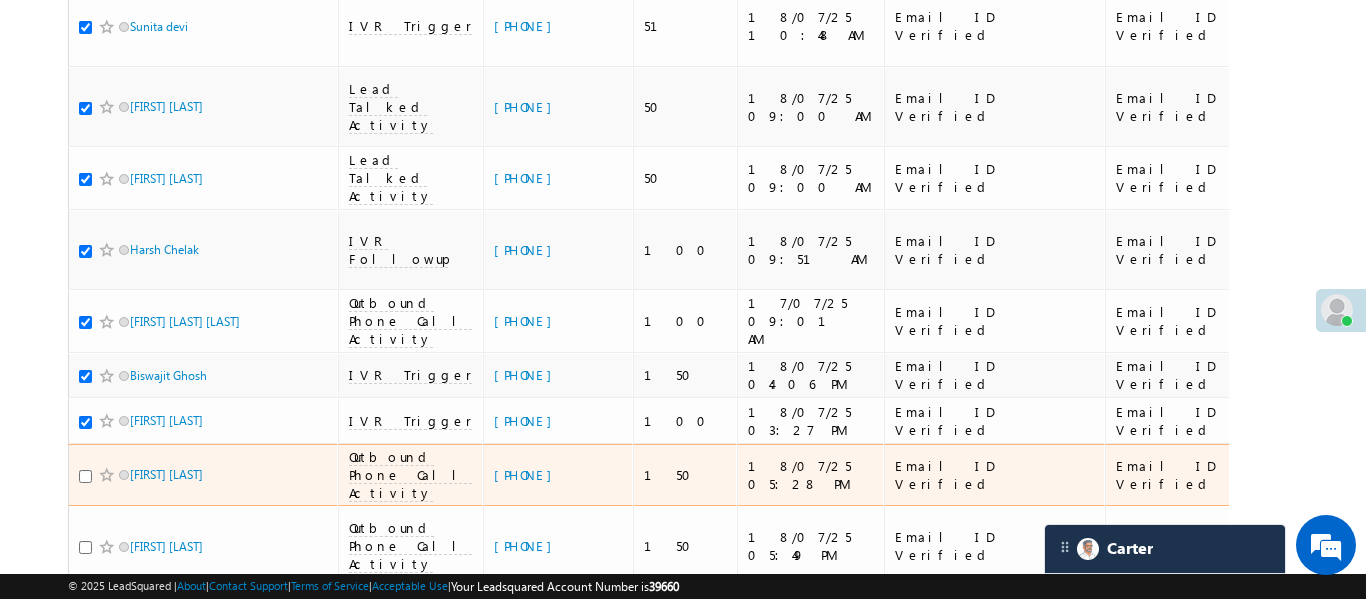 click at bounding box center [109, 475] 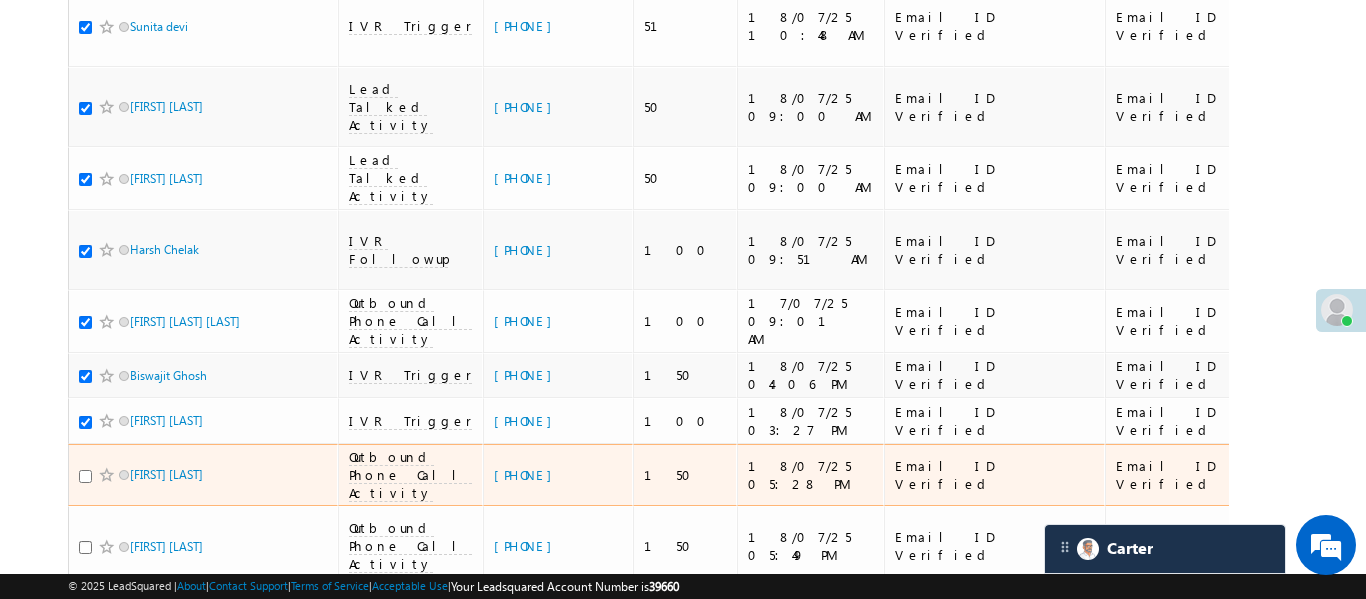 click at bounding box center (85, 476) 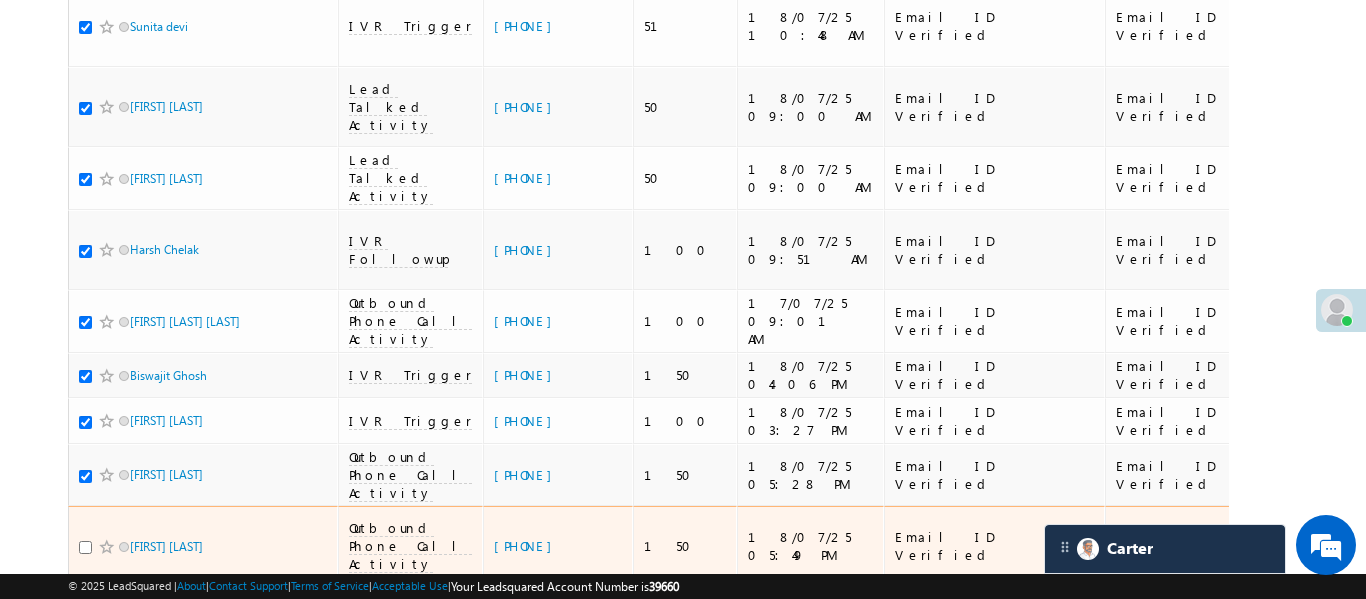 click at bounding box center (85, 547) 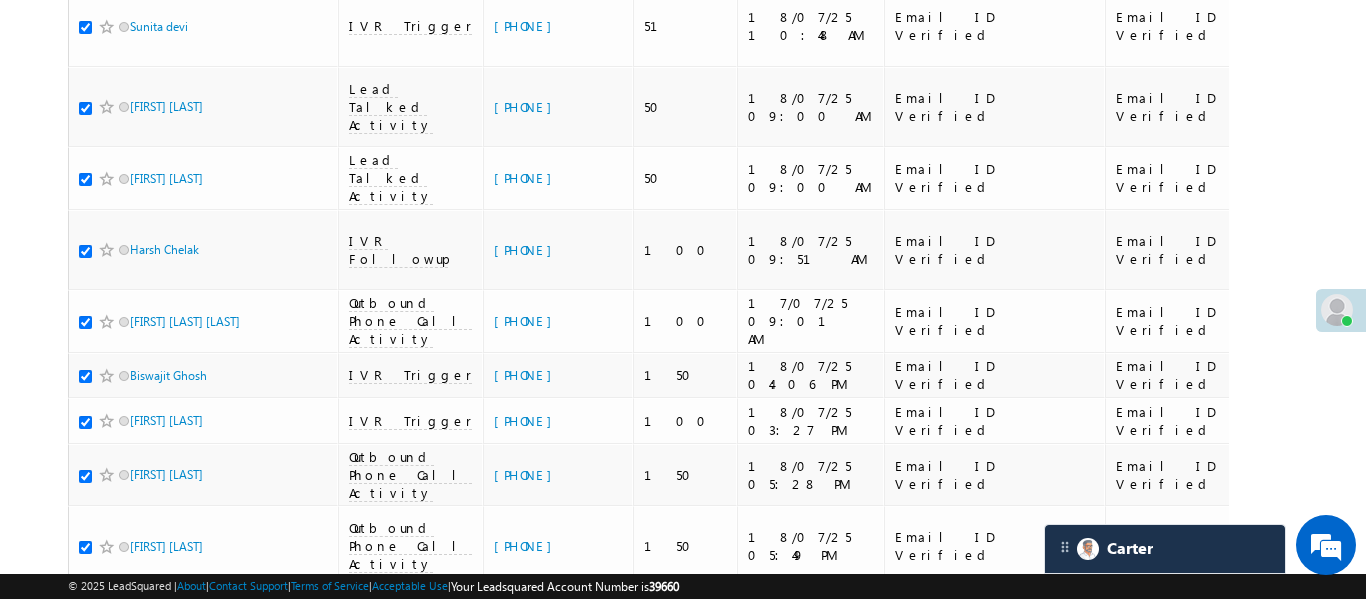 click at bounding box center (85, 619) 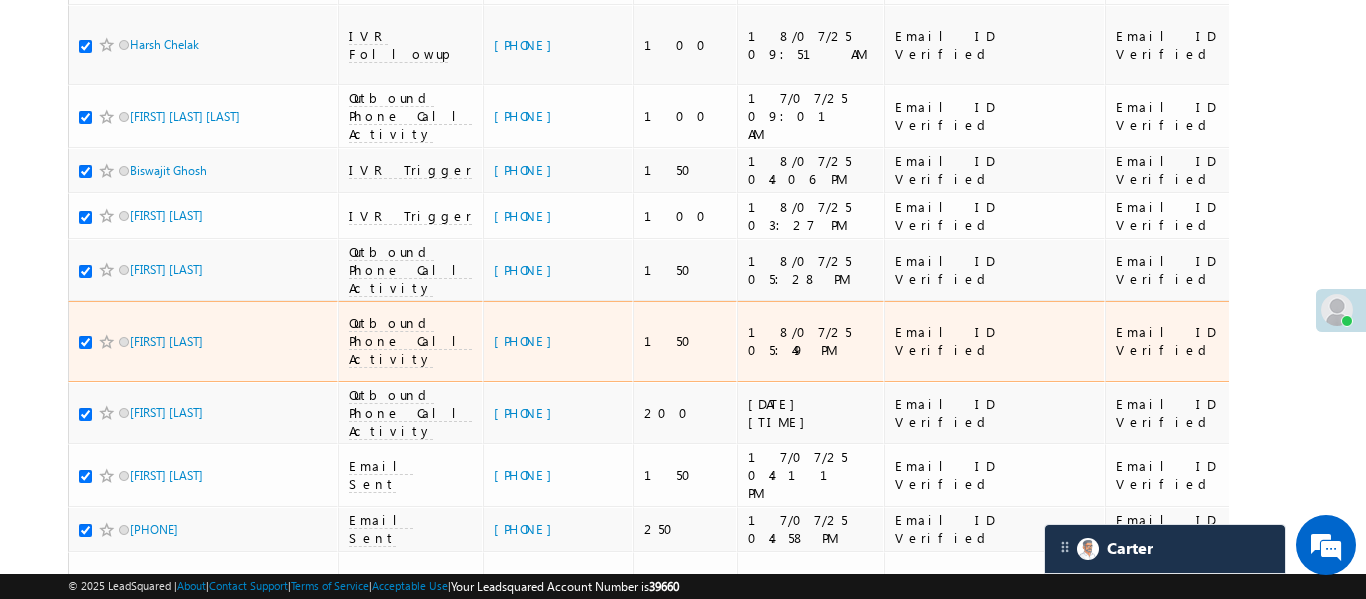 scroll, scrollTop: 3503, scrollLeft: 0, axis: vertical 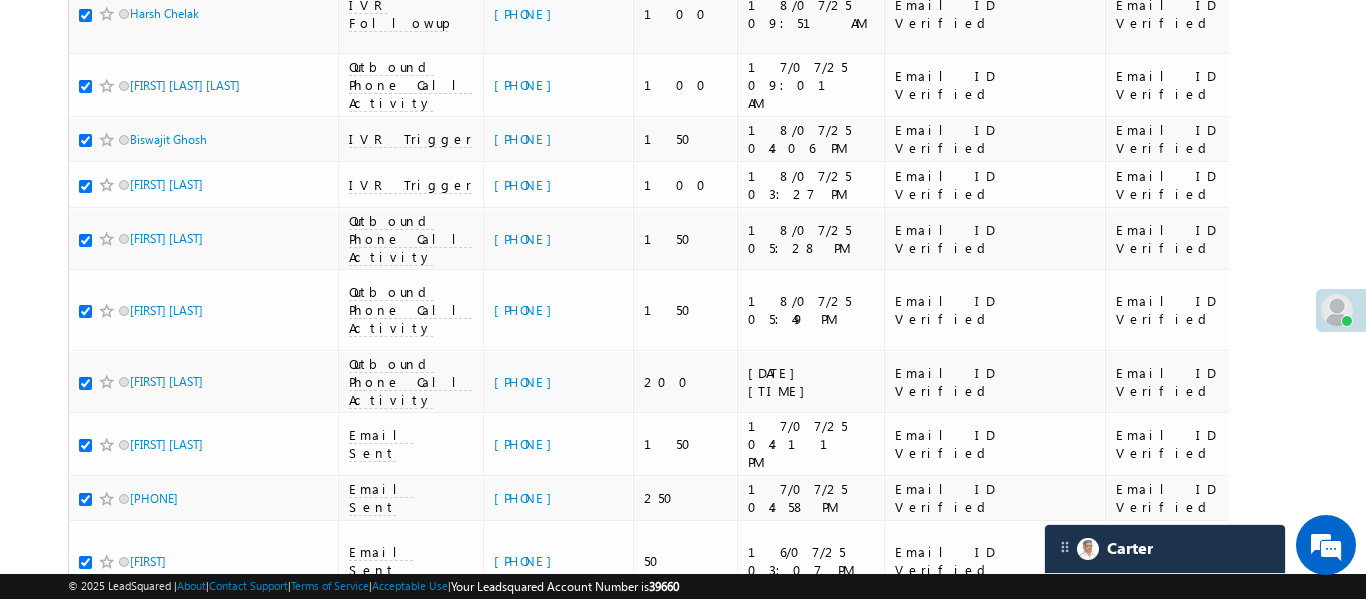 click at bounding box center (85, 671) 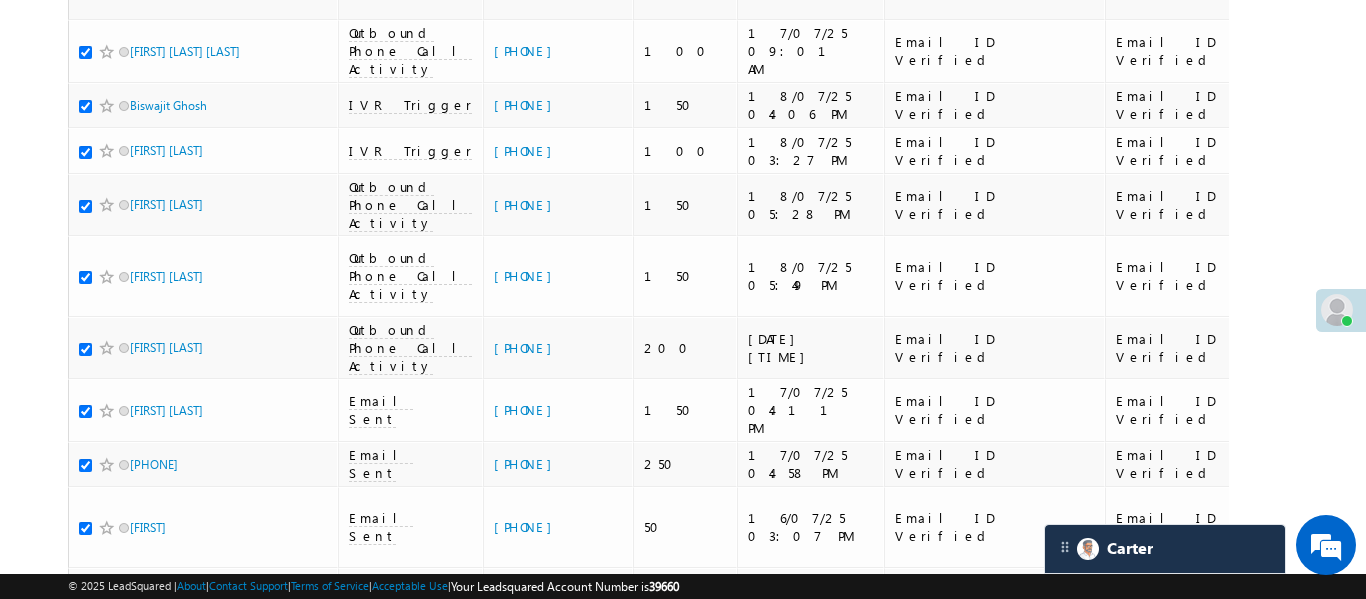 scroll, scrollTop: 3692, scrollLeft: 0, axis: vertical 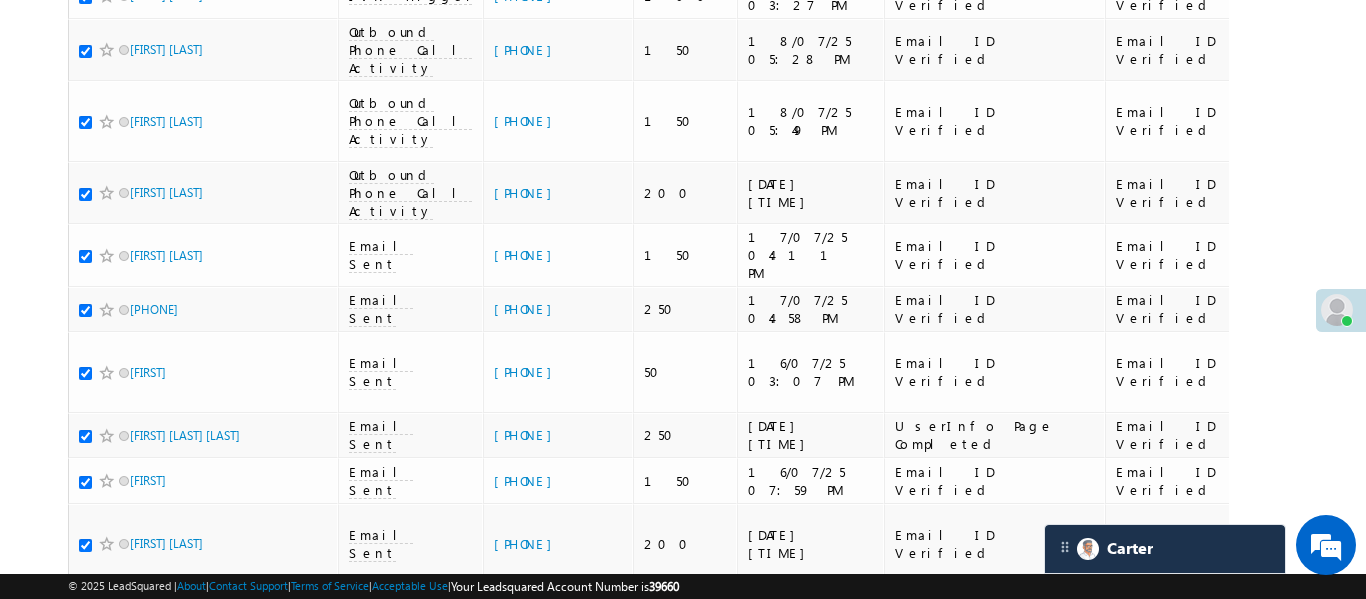 click at bounding box center [85, 653] 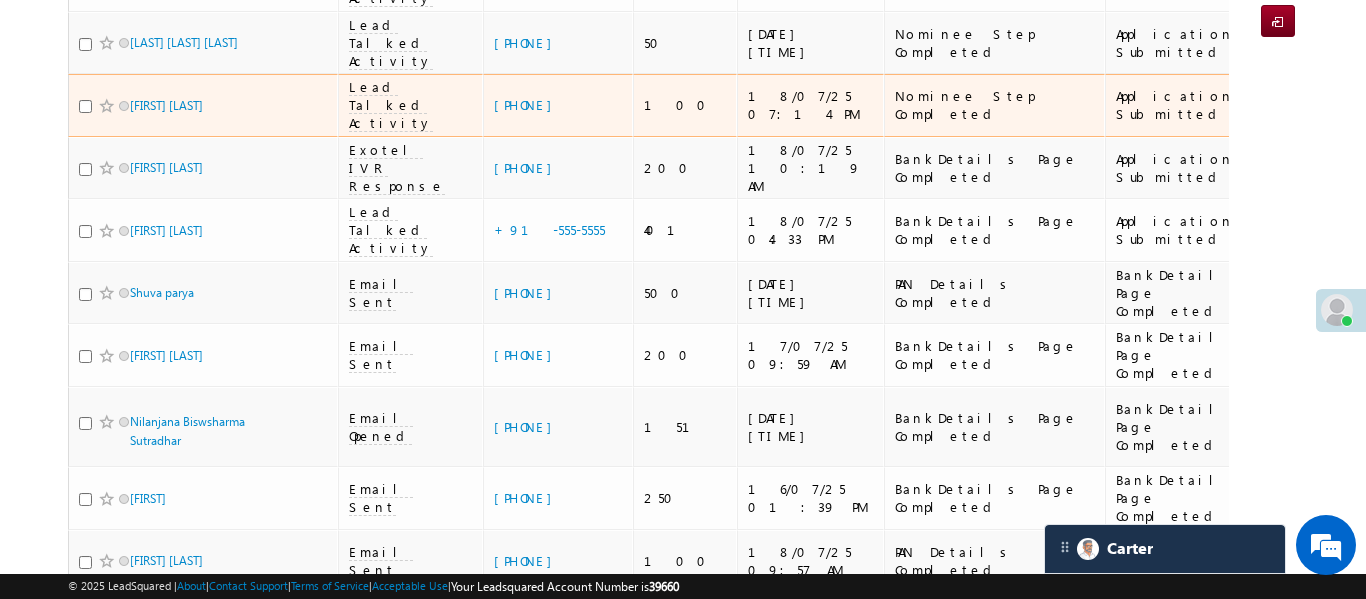 scroll, scrollTop: 0, scrollLeft: 0, axis: both 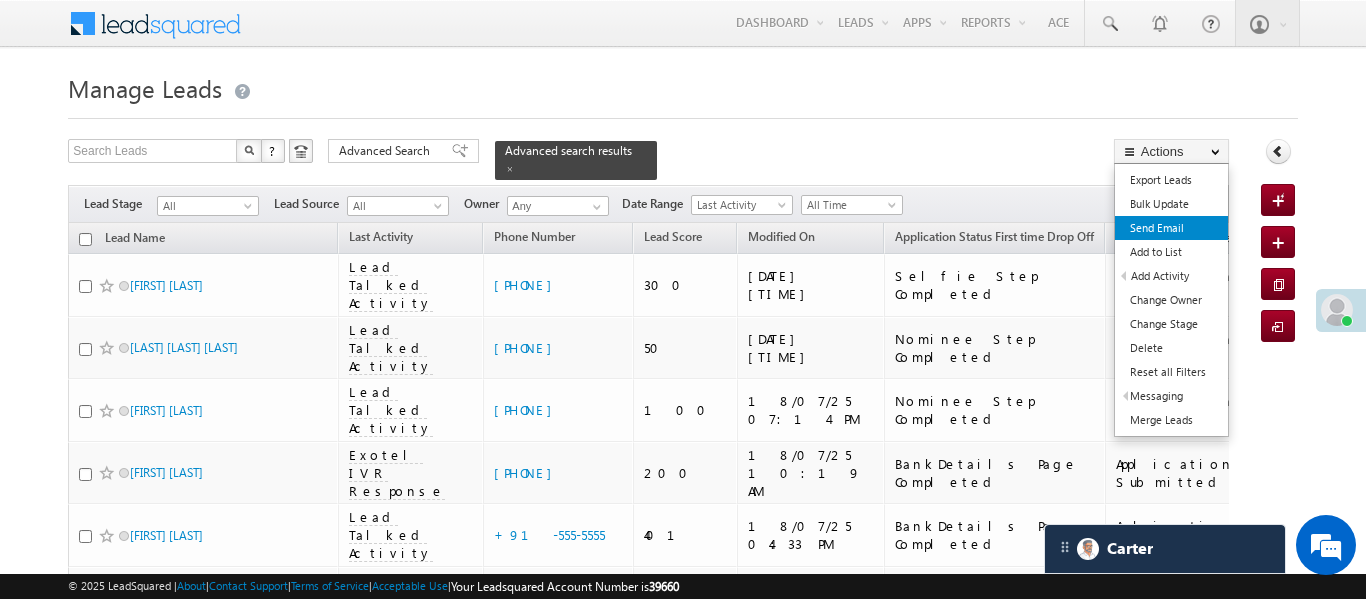 click on "Send Email" at bounding box center [1171, 228] 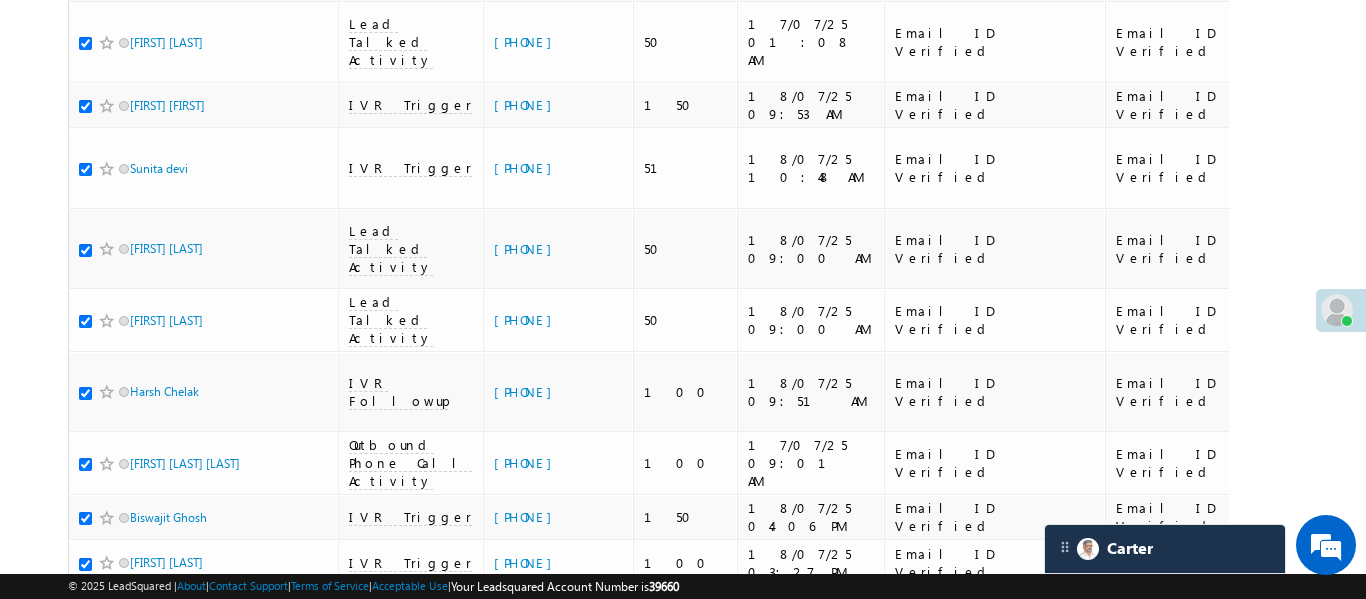 scroll, scrollTop: 3357, scrollLeft: 0, axis: vertical 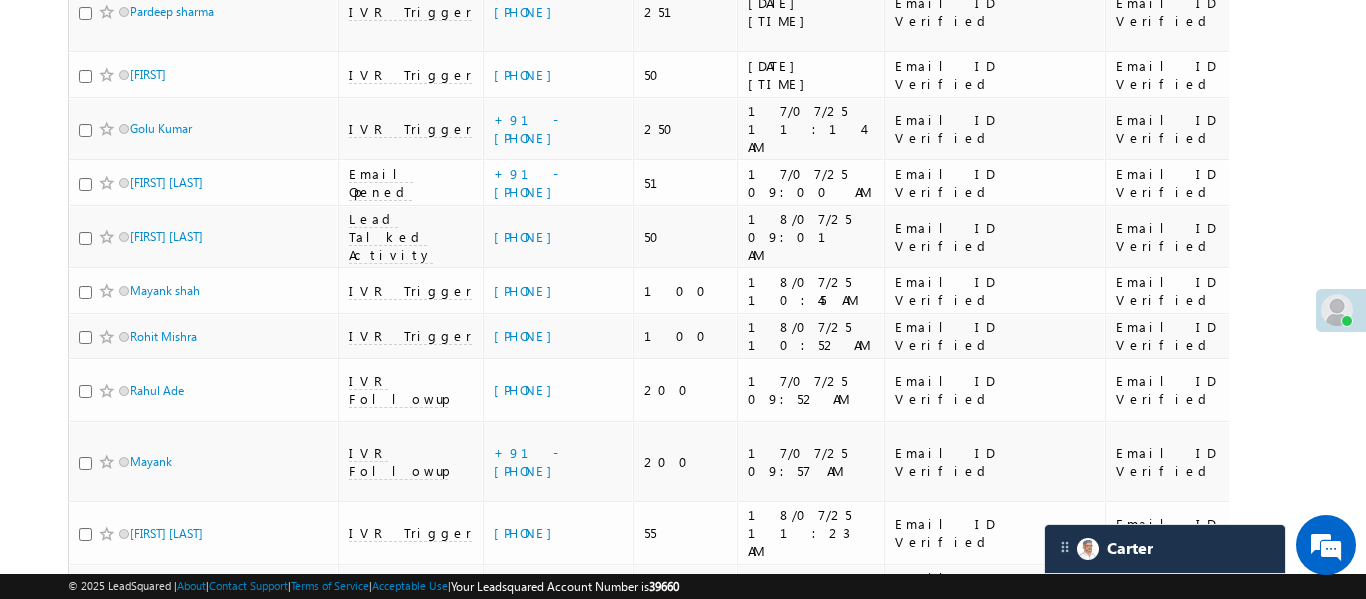 click at bounding box center (85, 867) 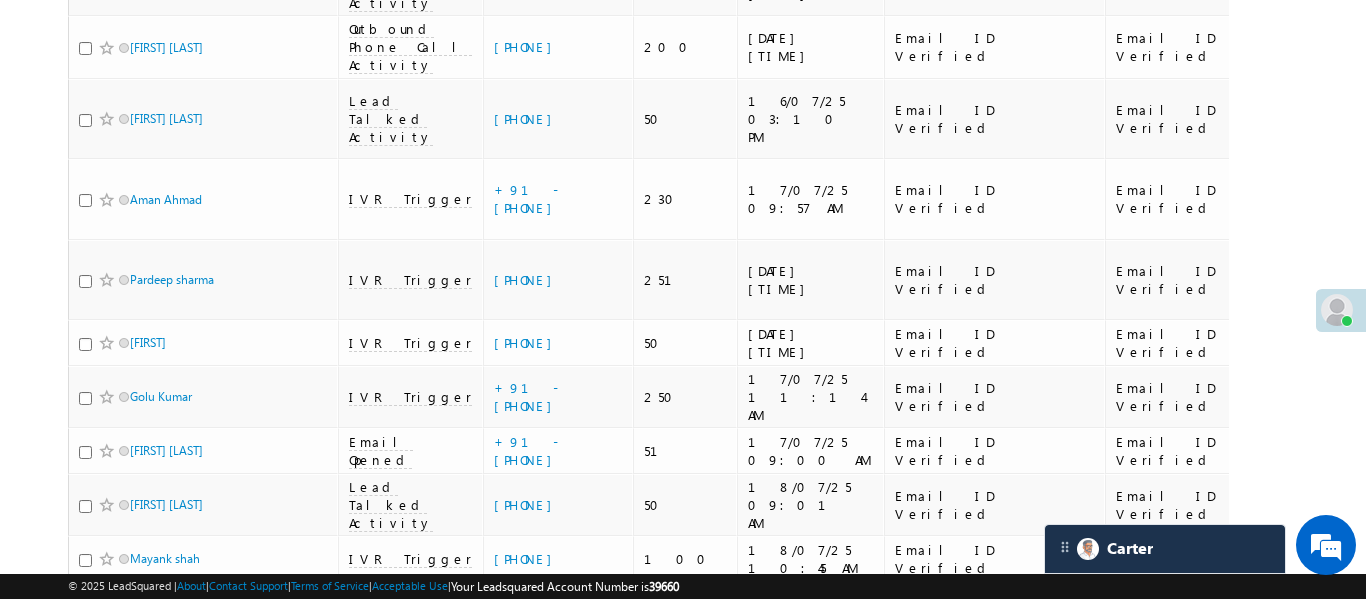 click at bounding box center [85, 856] 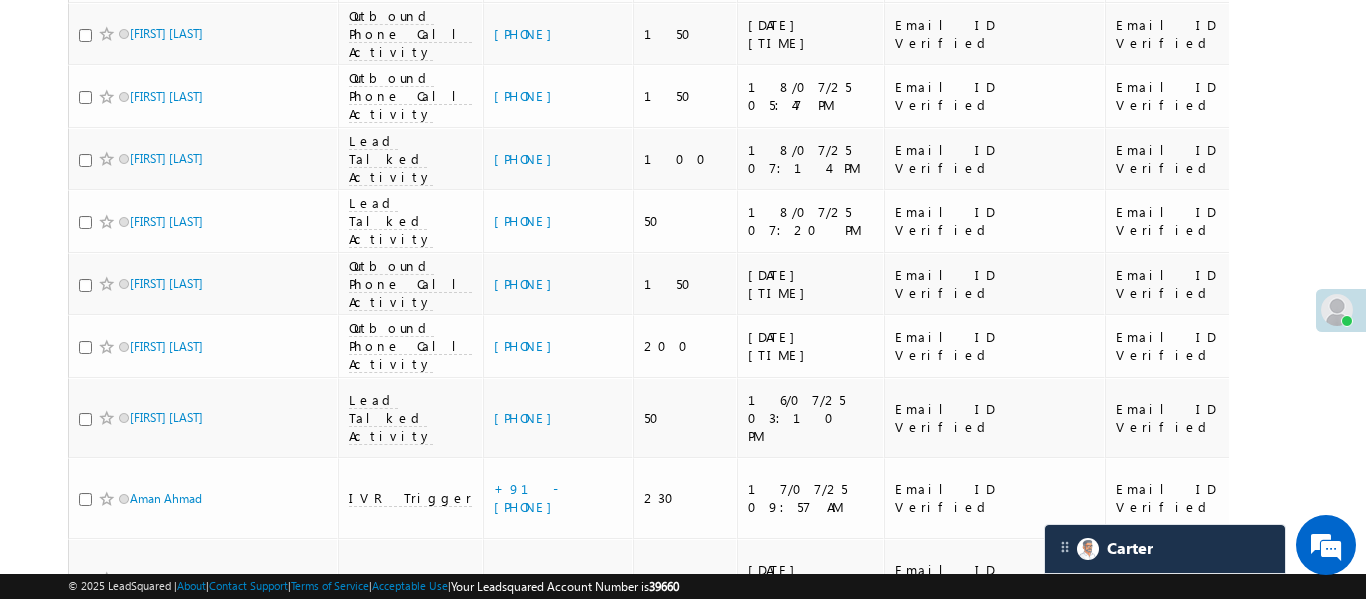 scroll, scrollTop: 8378, scrollLeft: 0, axis: vertical 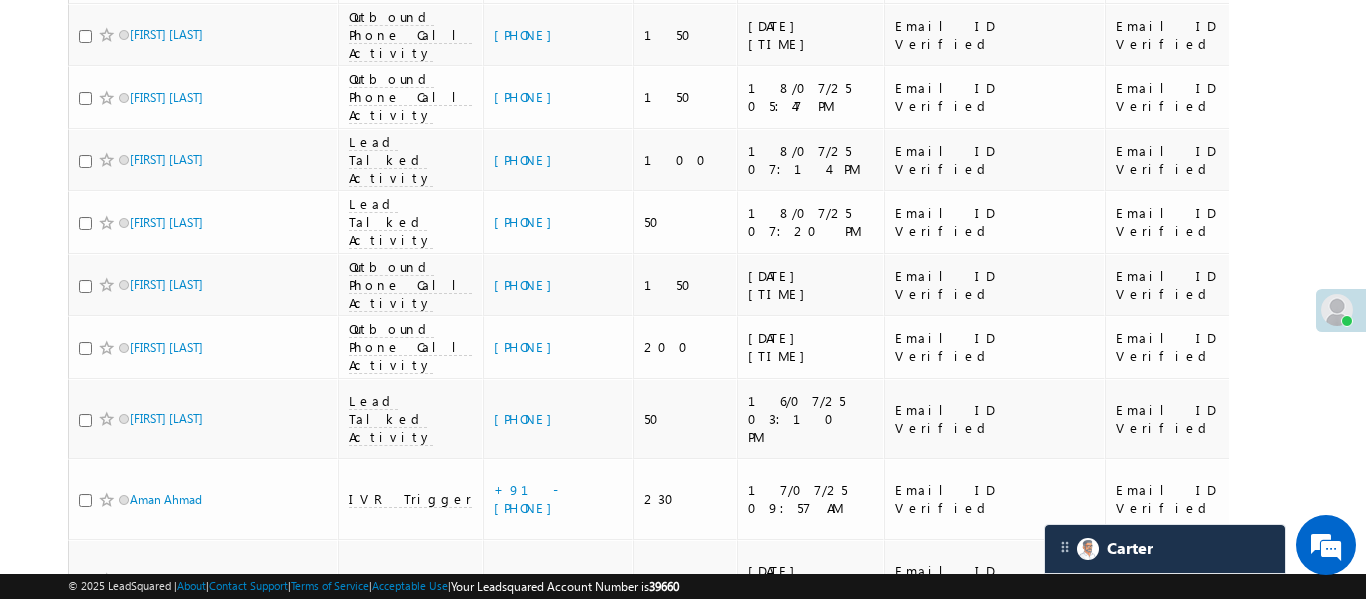 click at bounding box center (85, 905) 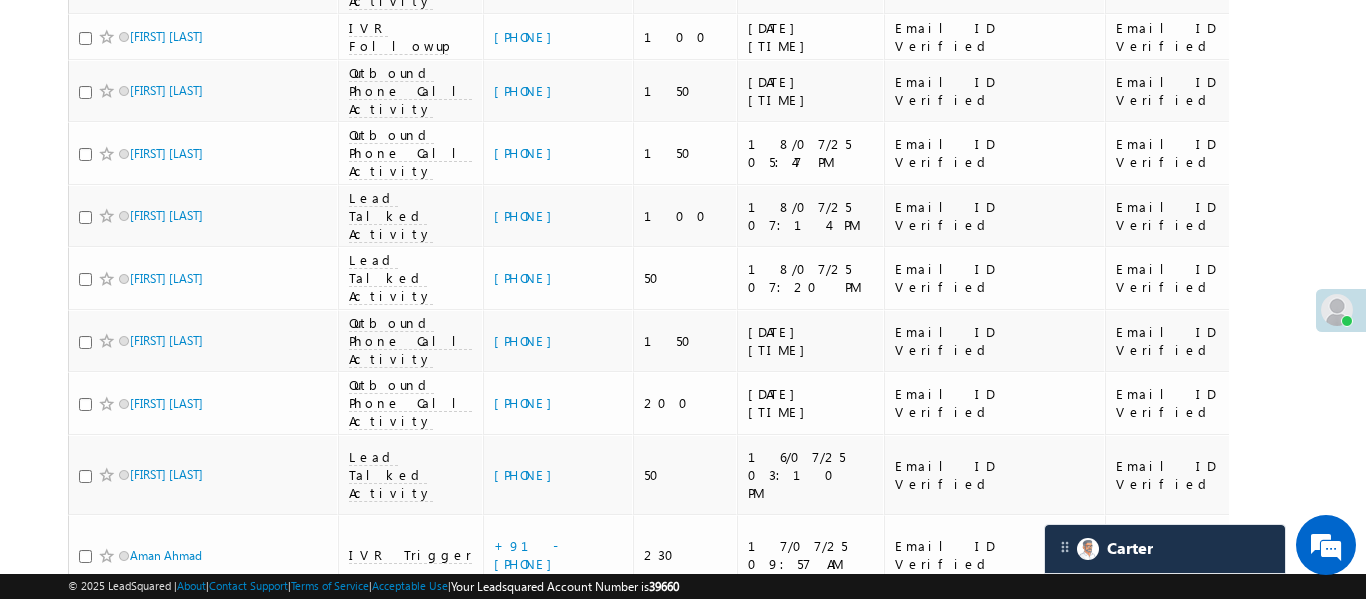 scroll, scrollTop: 8319, scrollLeft: 0, axis: vertical 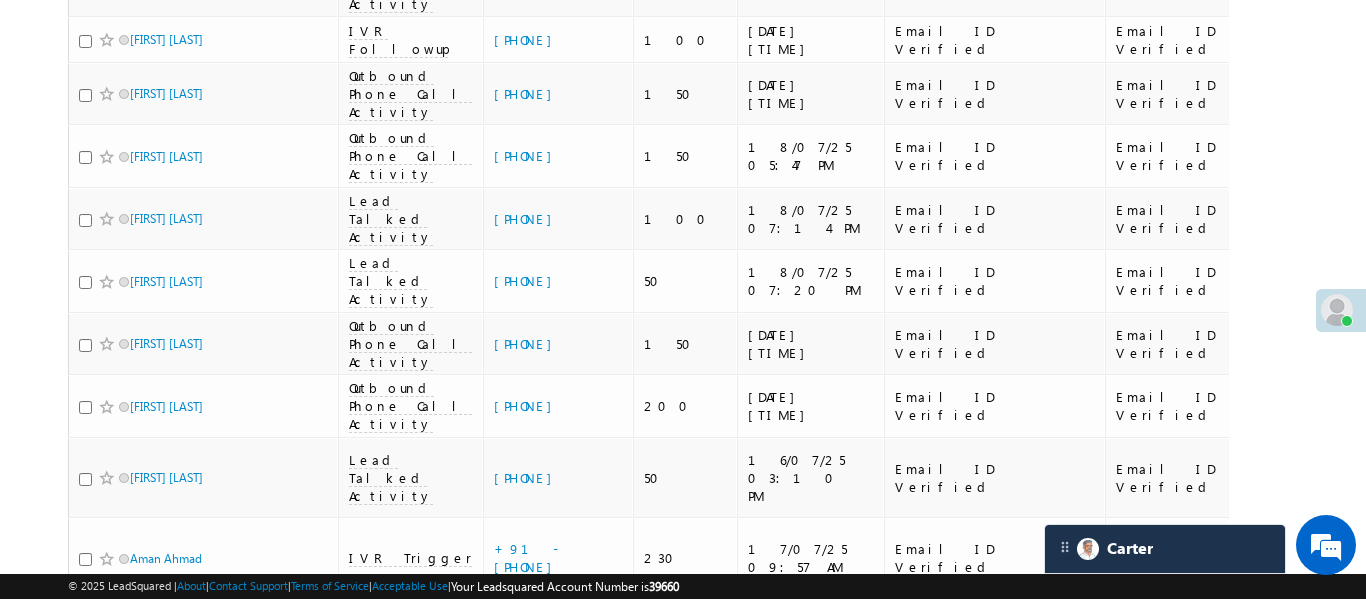 click at bounding box center (85, 757) 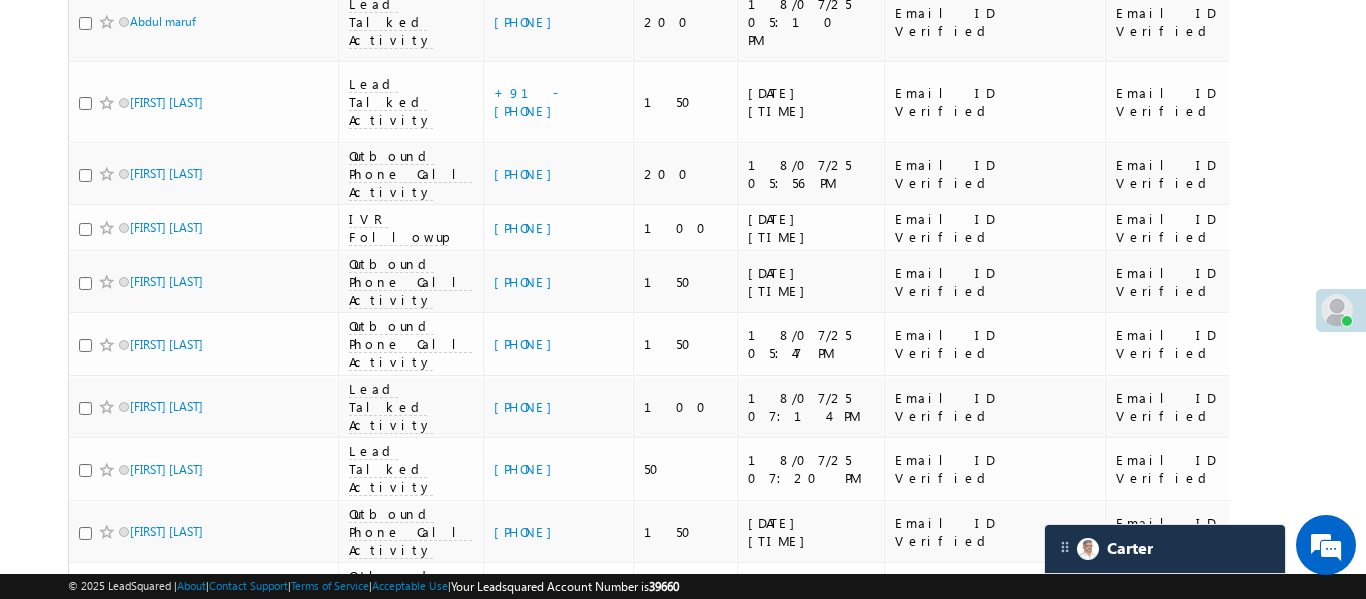 scroll, scrollTop: 8124, scrollLeft: 0, axis: vertical 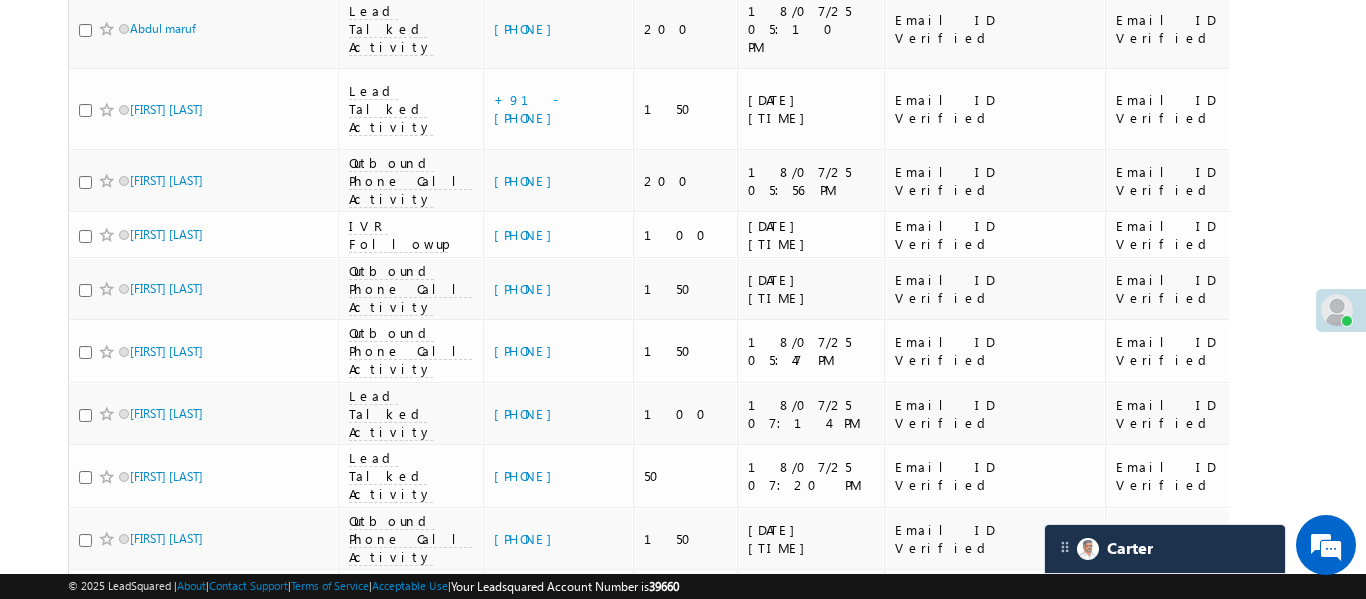 click at bounding box center (85, 754) 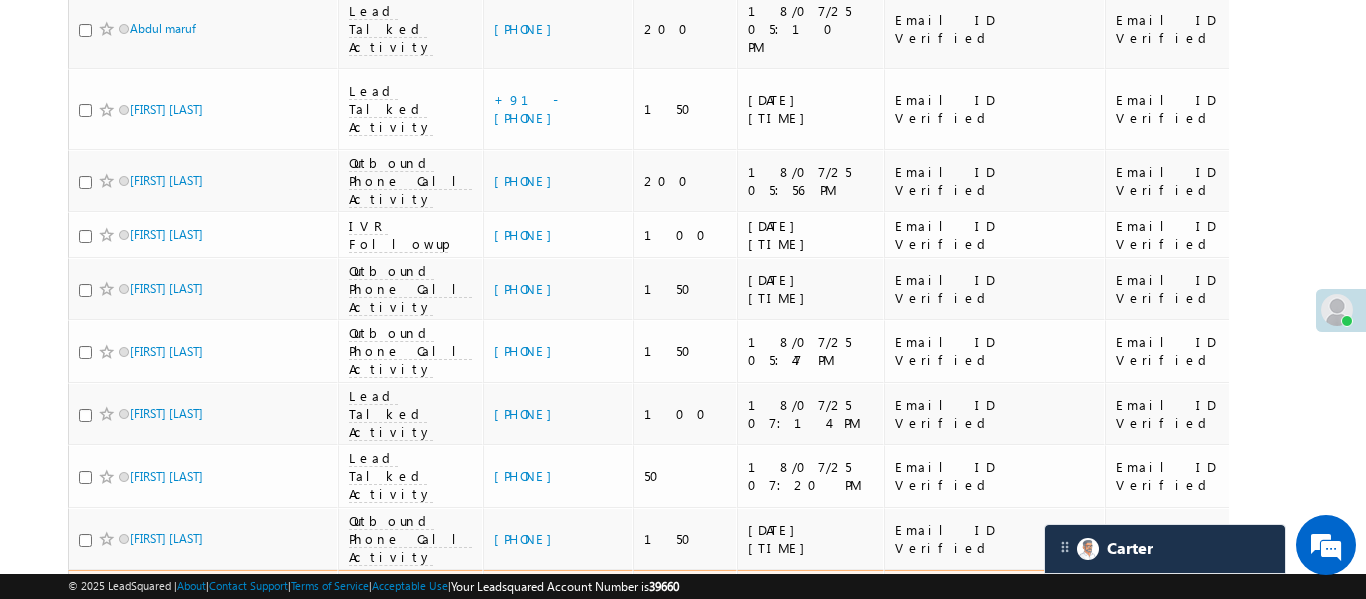click at bounding box center [85, 602] 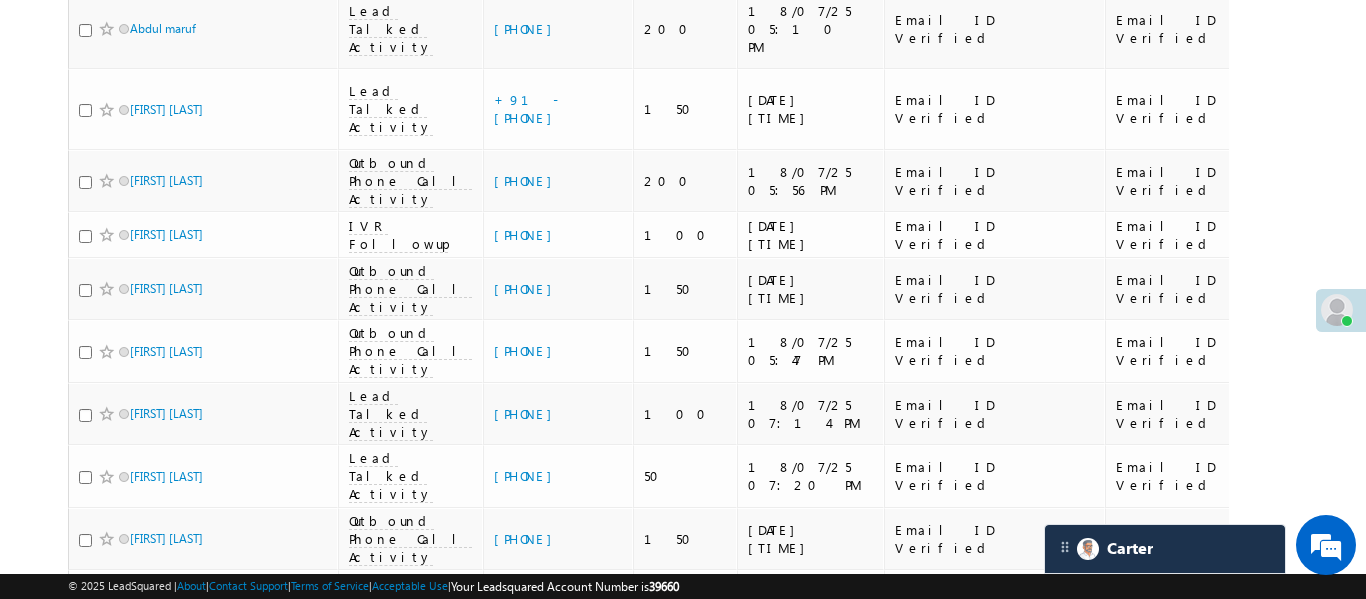 click at bounding box center (109, 673) 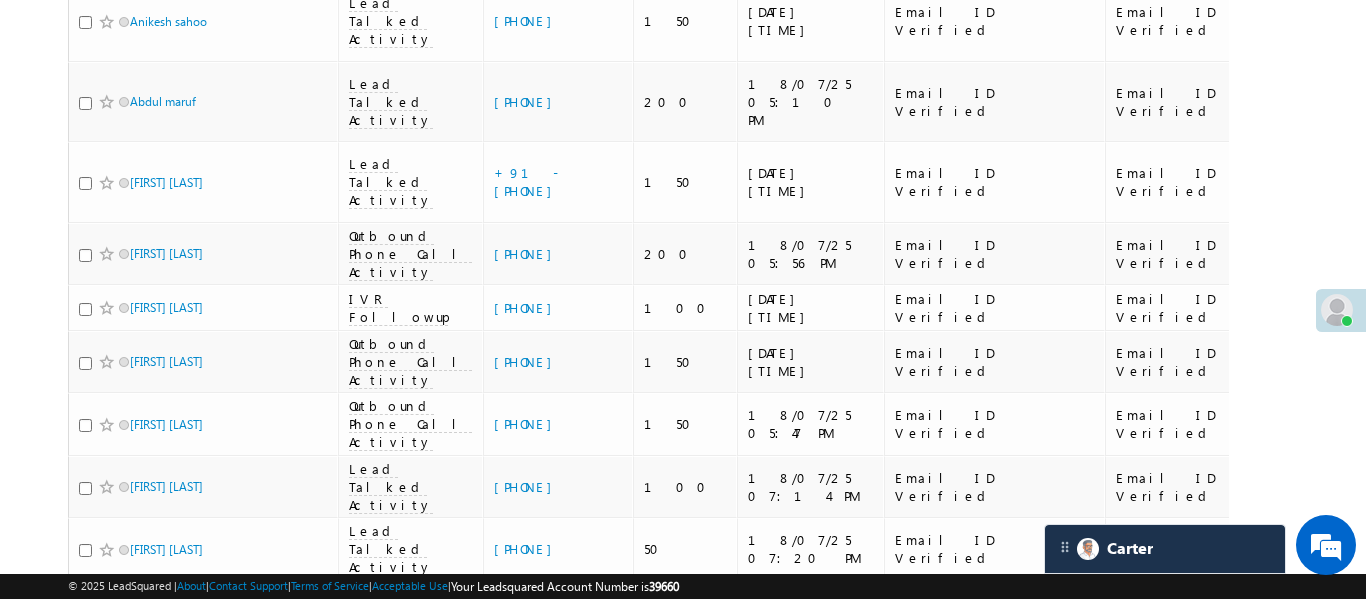 scroll, scrollTop: 7900, scrollLeft: 0, axis: vertical 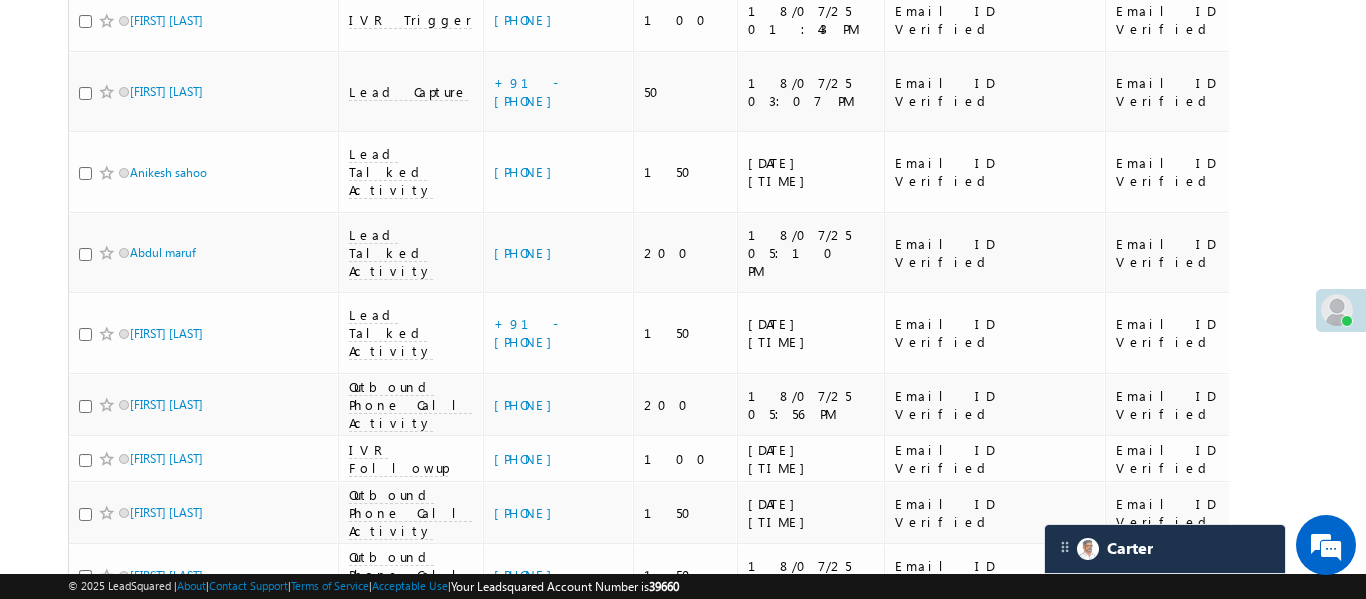 click at bounding box center (85, 764) 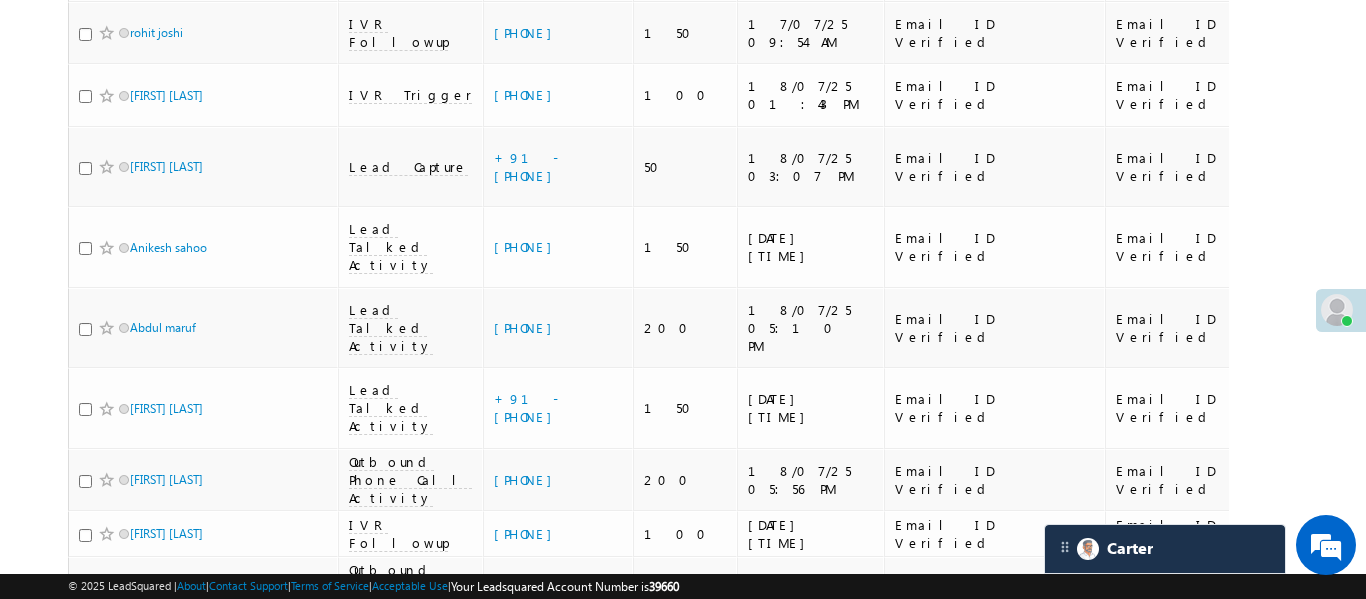 scroll, scrollTop: 7710, scrollLeft: 0, axis: vertical 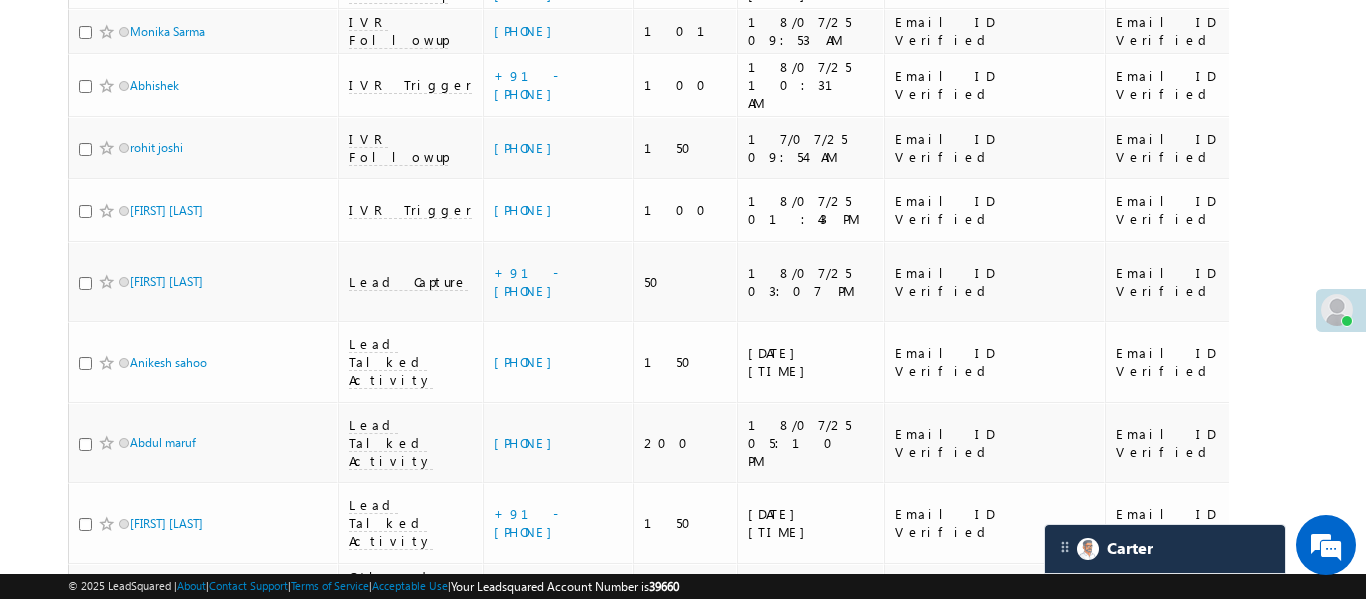 click at bounding box center [85, 766] 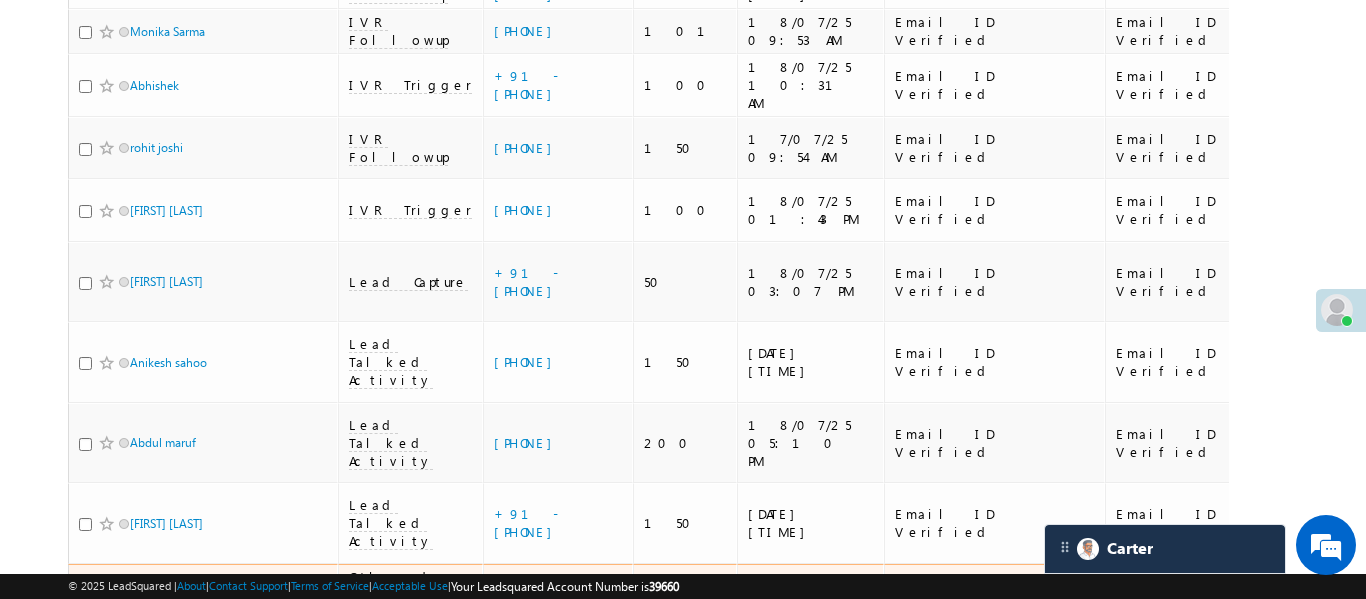 click at bounding box center [85, 596] 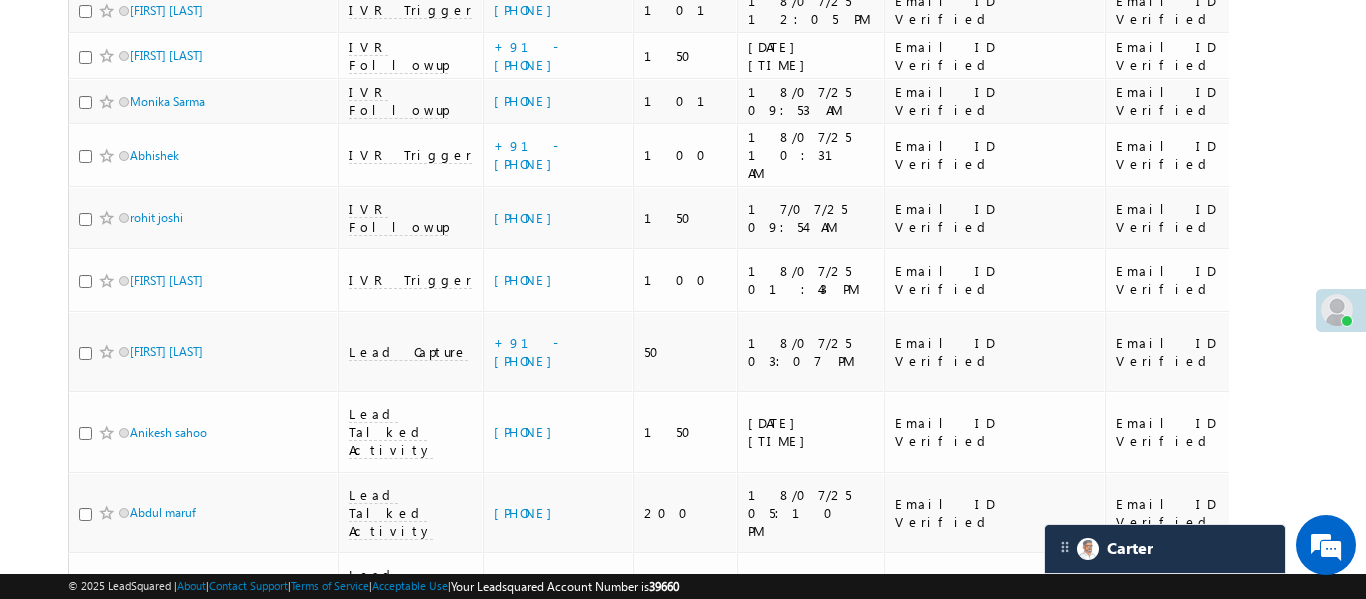 scroll, scrollTop: 7630, scrollLeft: 0, axis: vertical 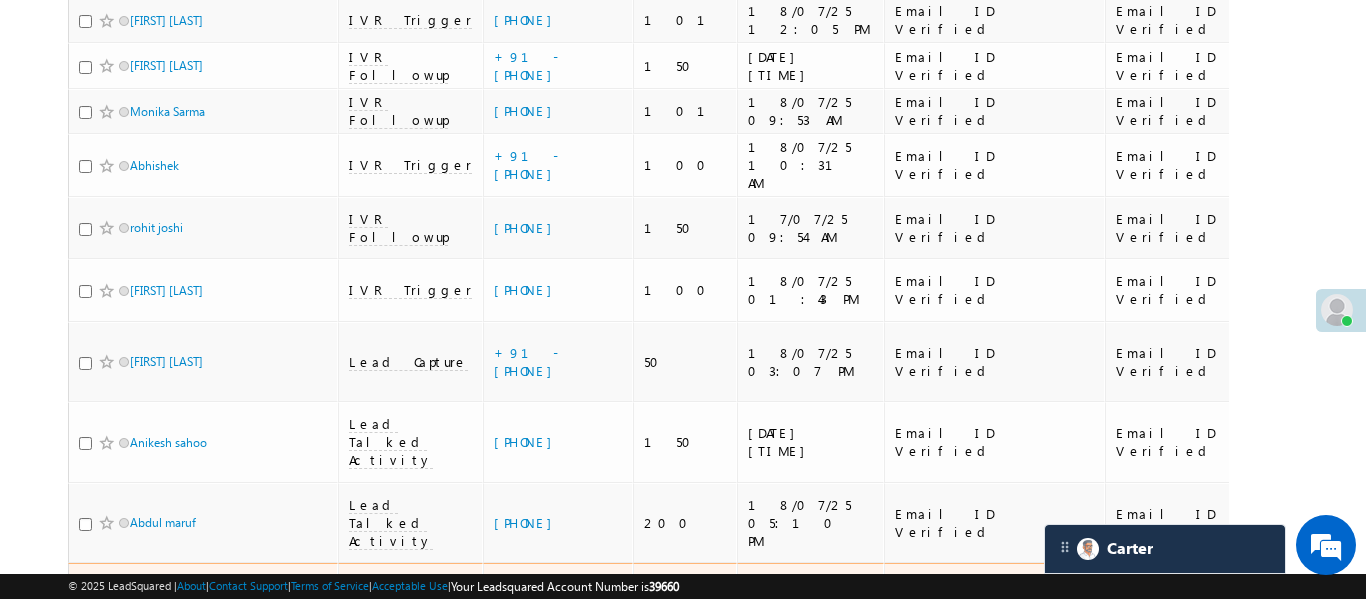 click at bounding box center [85, 604] 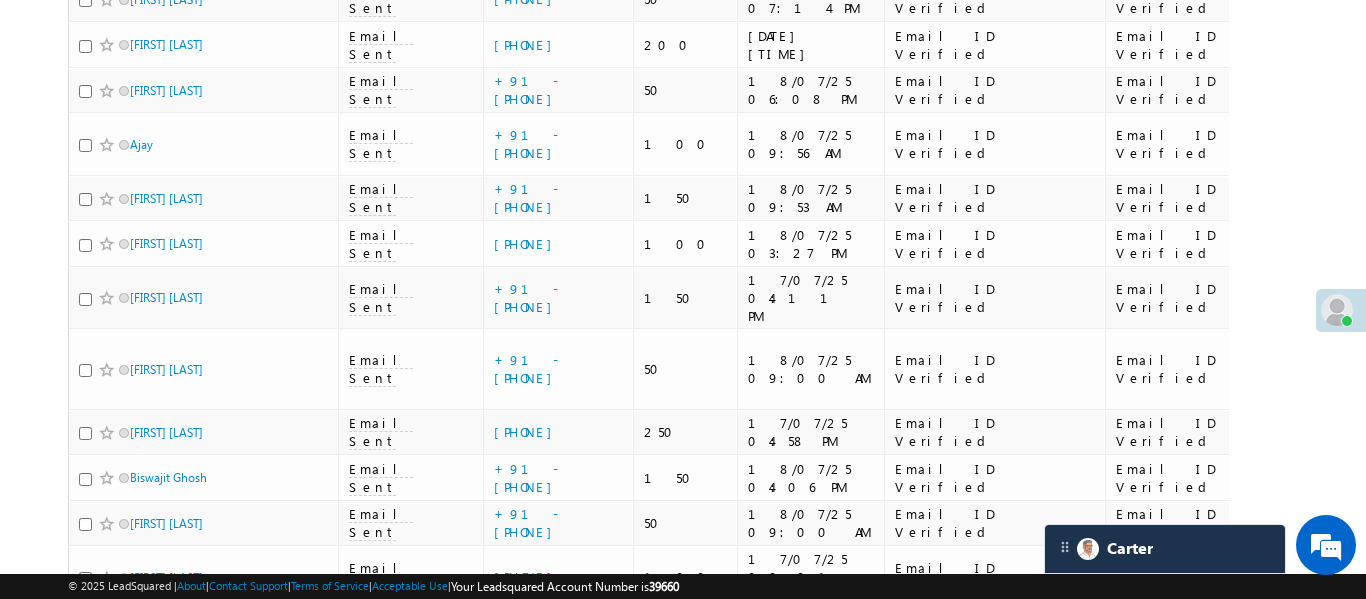 scroll, scrollTop: 0, scrollLeft: 0, axis: both 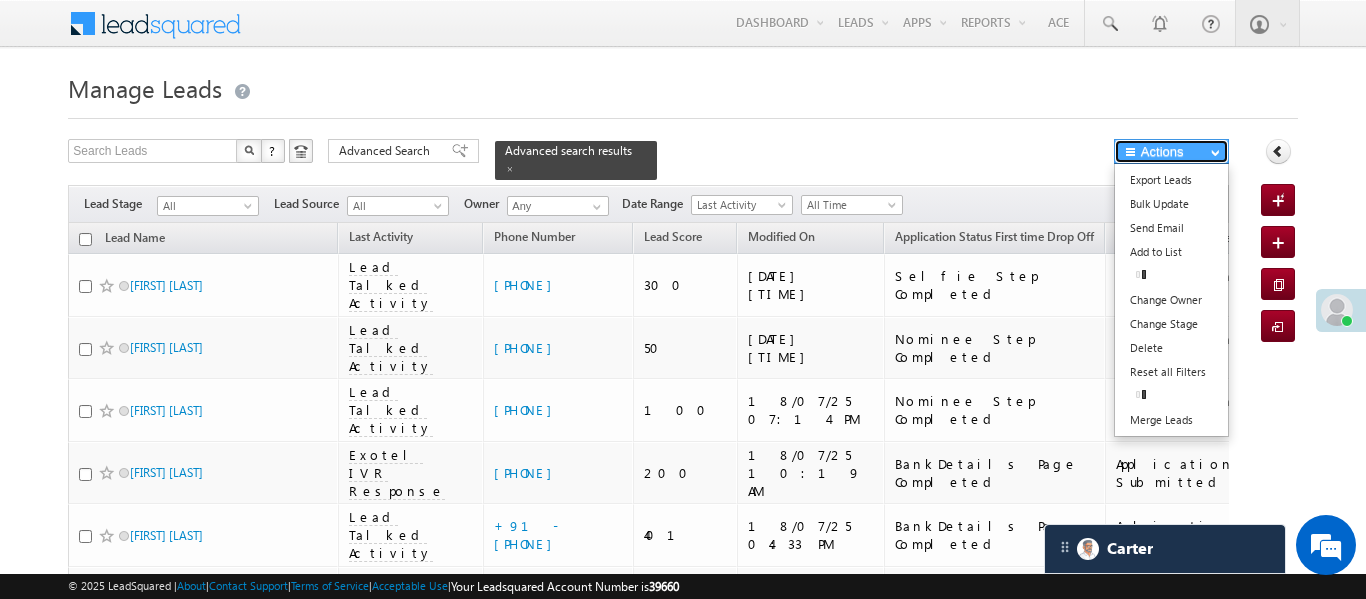 click on "Actions" at bounding box center (1171, 151) 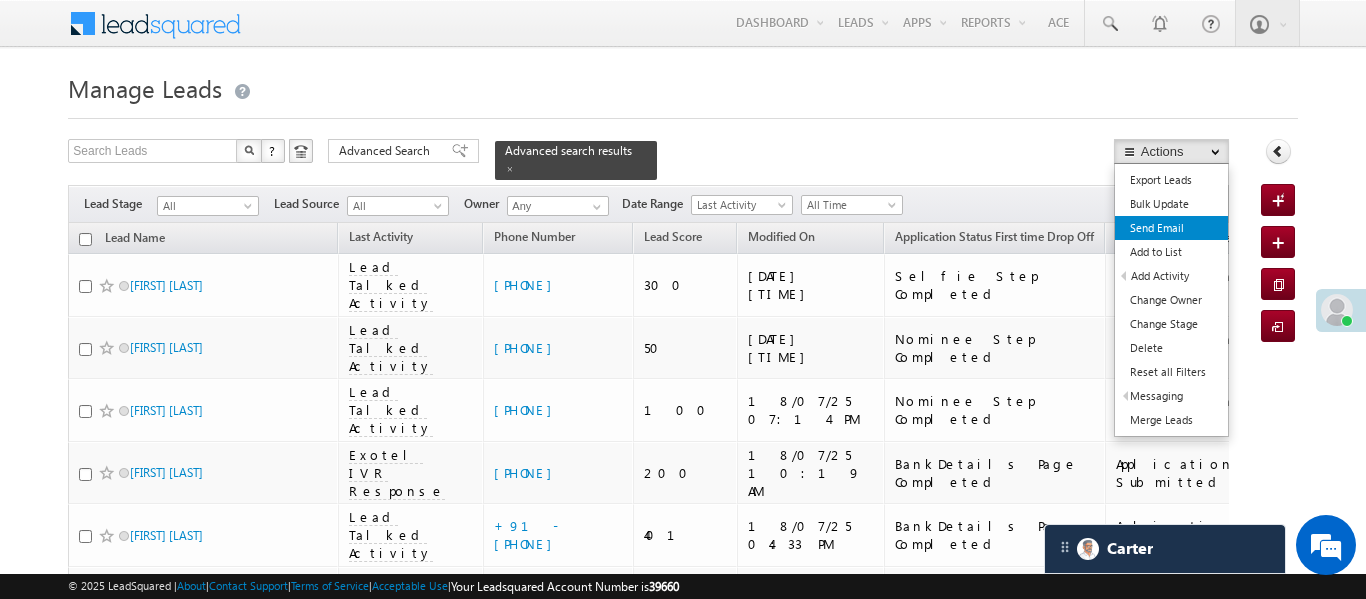 click on "Send Email" at bounding box center (1171, 228) 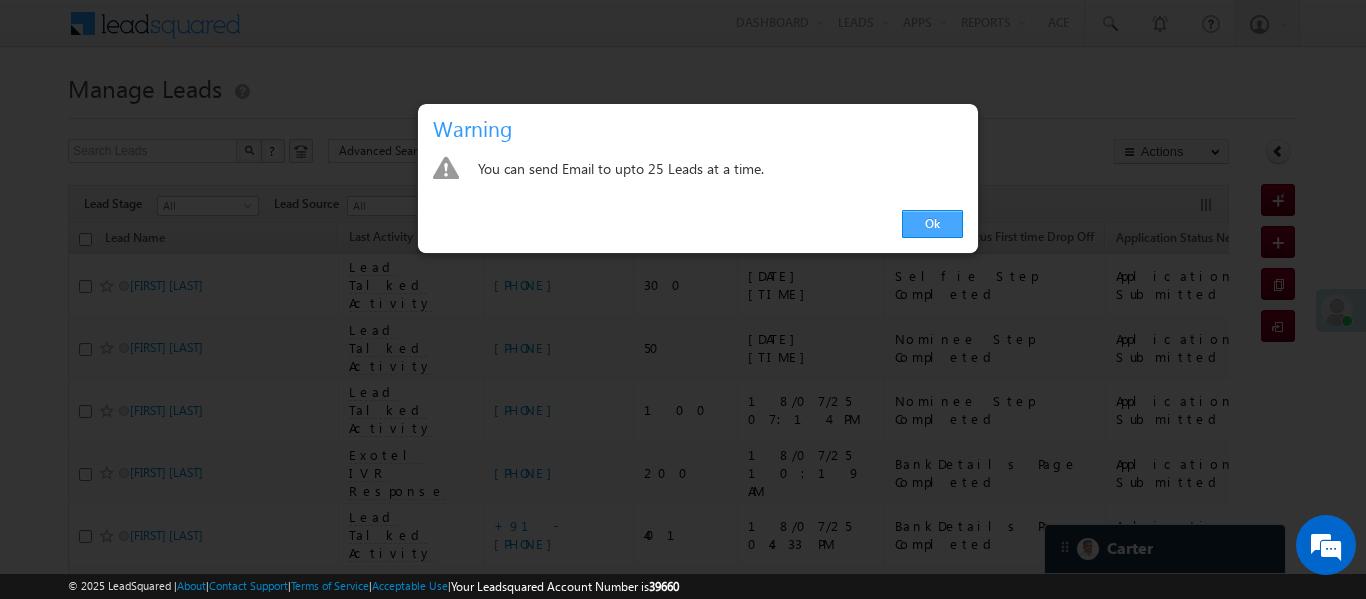 click on "Ok" at bounding box center [932, 224] 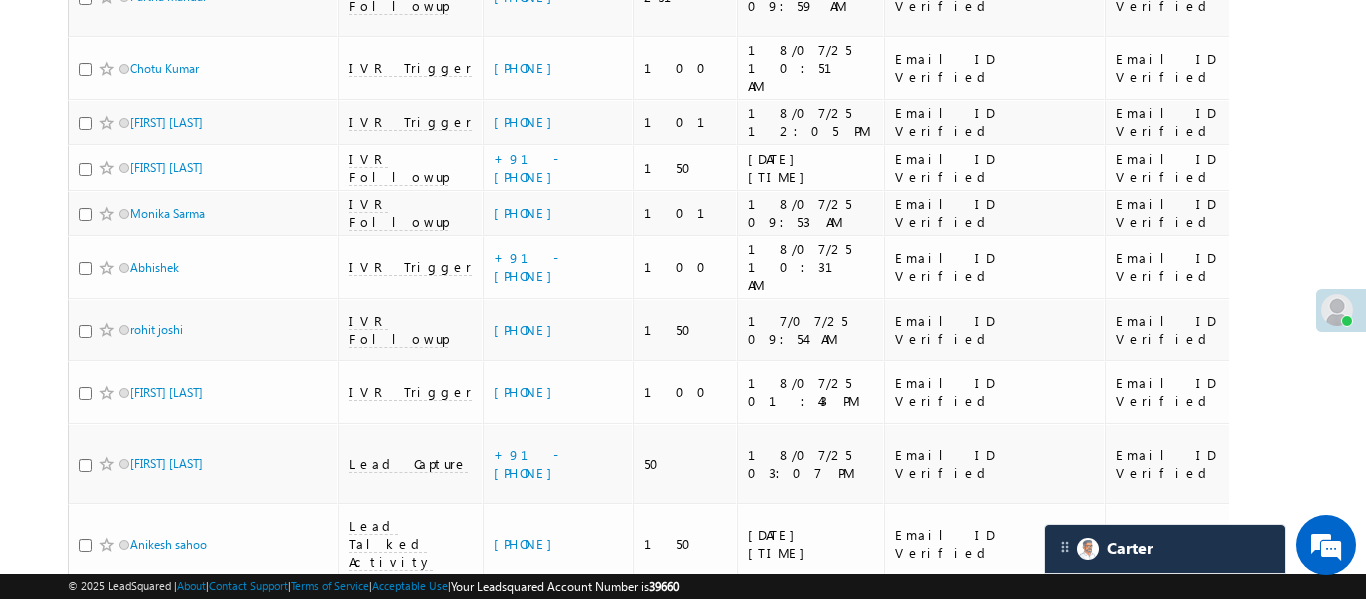 scroll, scrollTop: 7520, scrollLeft: 0, axis: vertical 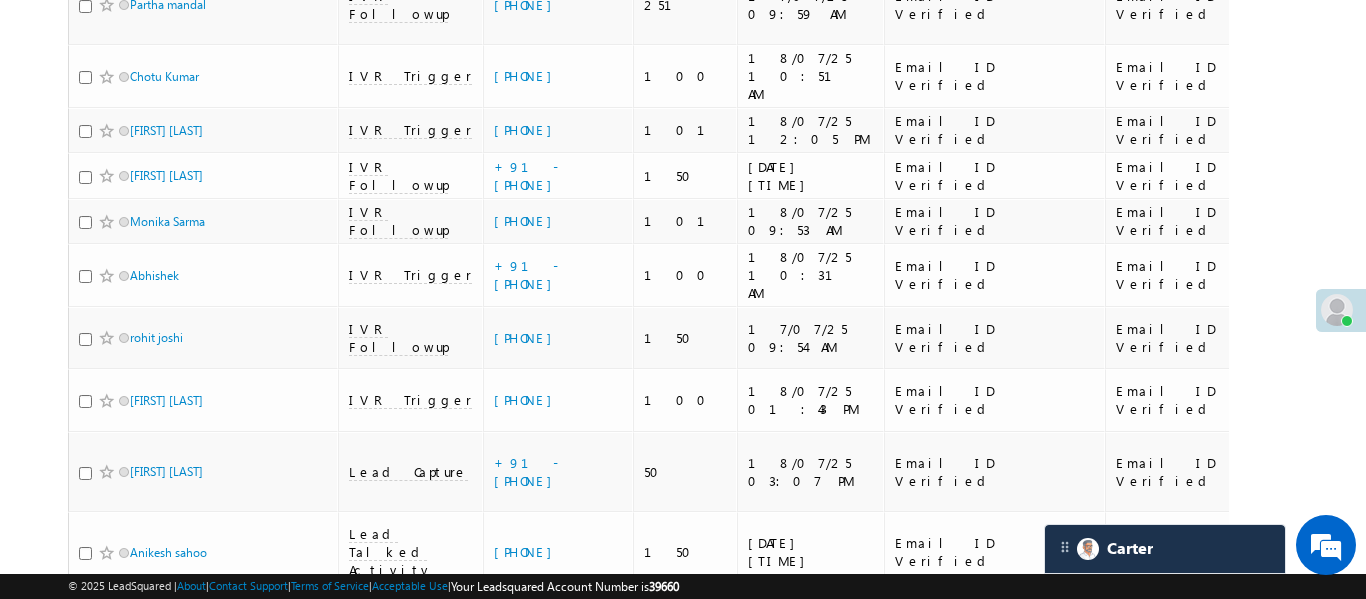 click at bounding box center (85, 714) 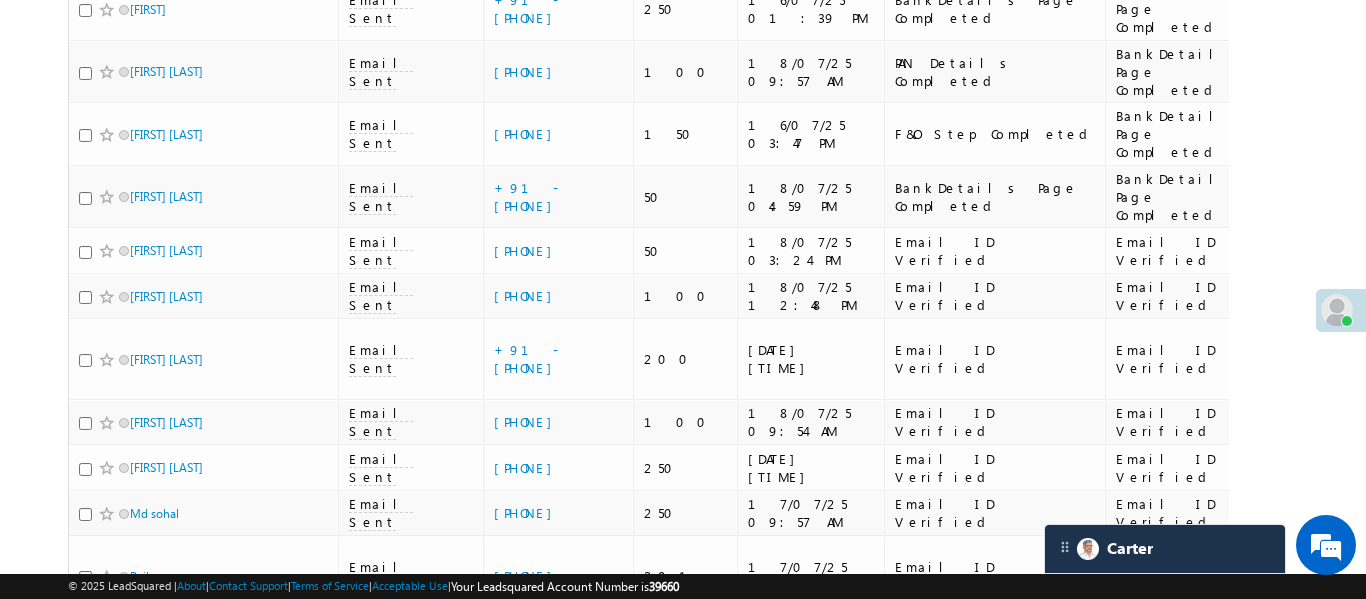 scroll, scrollTop: 0, scrollLeft: 0, axis: both 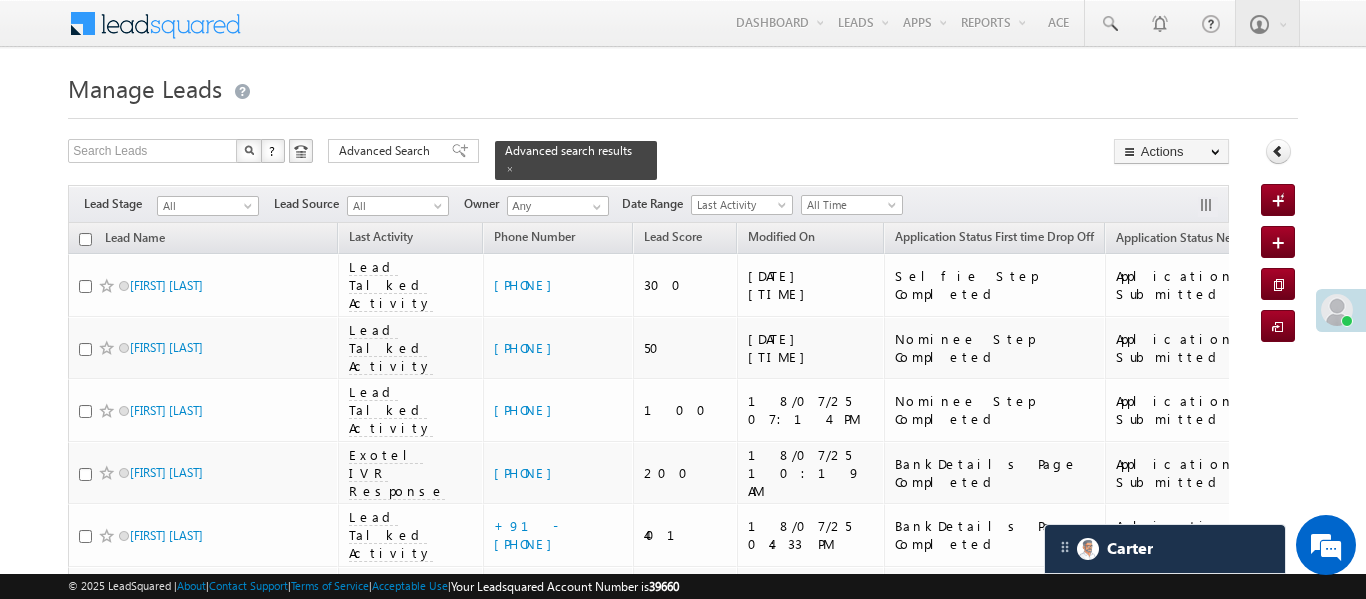 click at bounding box center [85, 8234] 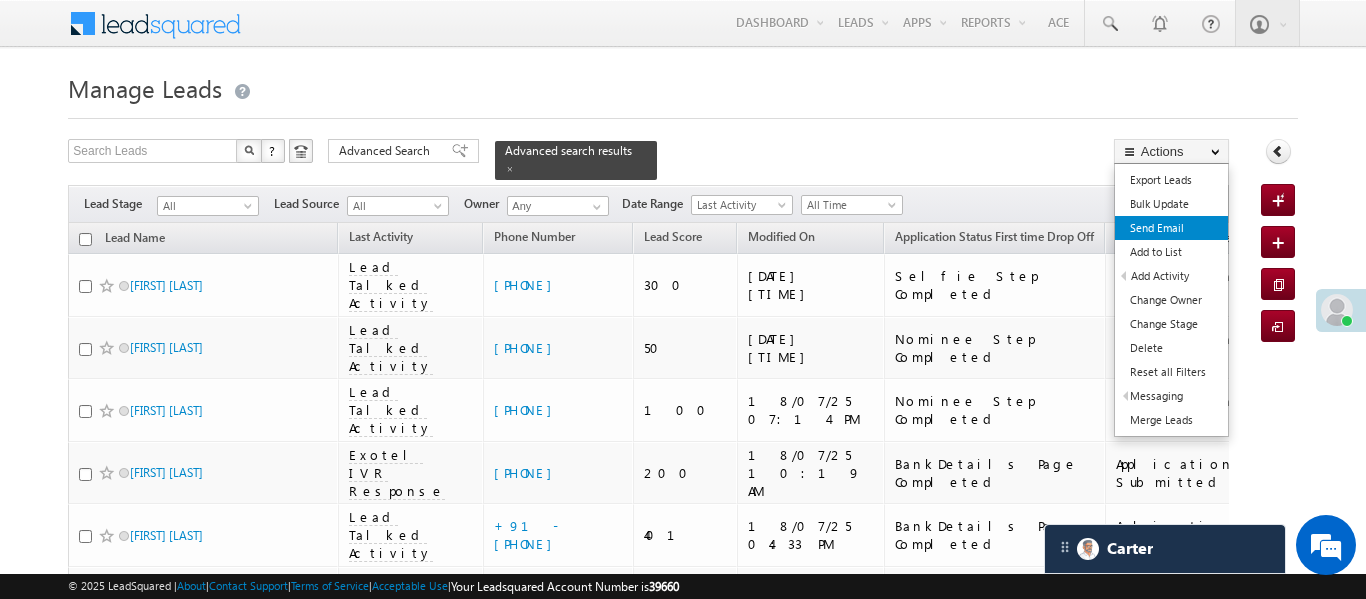 click on "Send Email" at bounding box center (1171, 228) 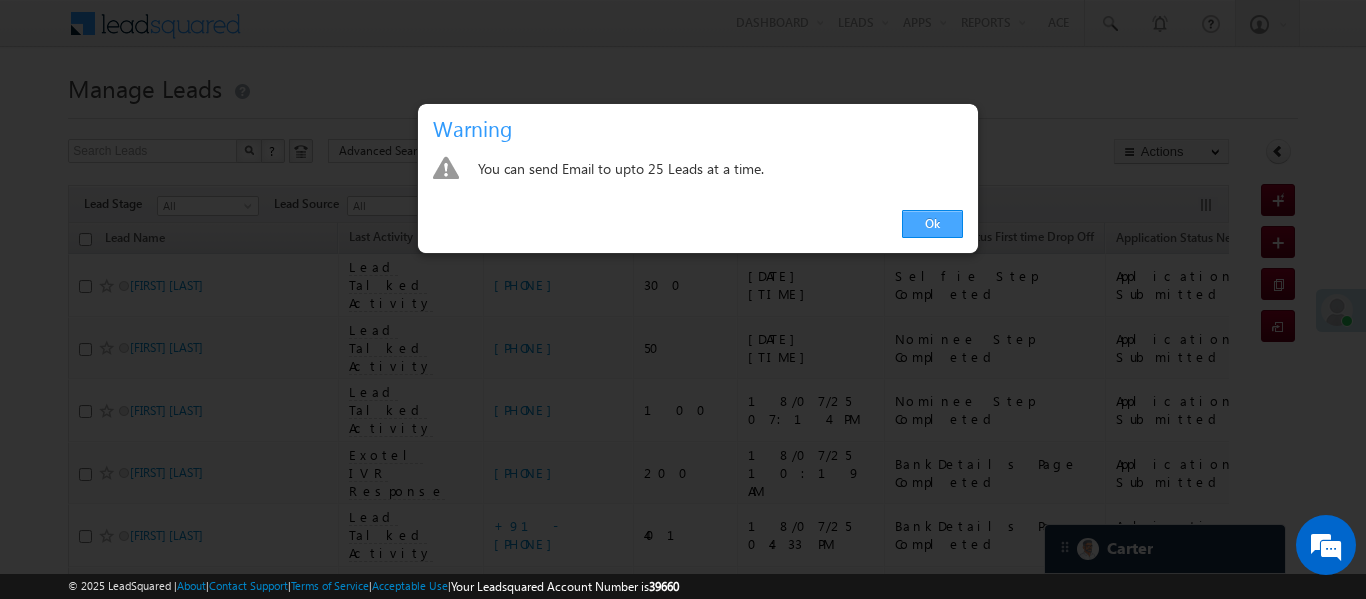 click on "Ok" at bounding box center (932, 224) 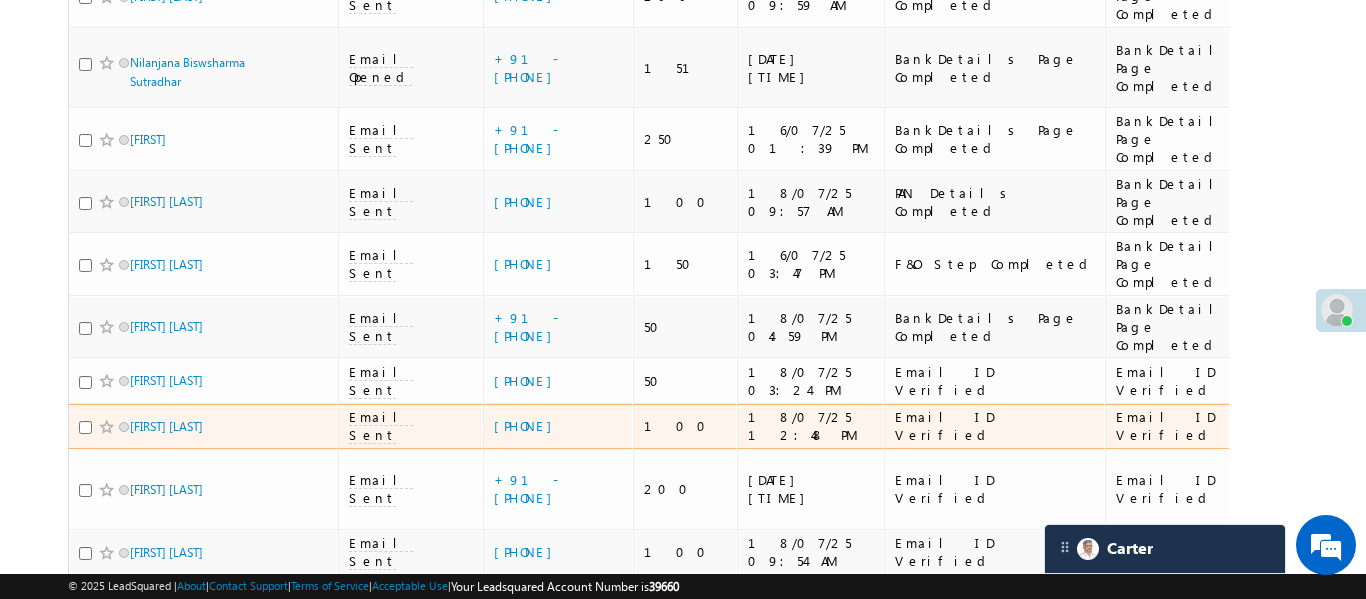 scroll, scrollTop: 1178, scrollLeft: 0, axis: vertical 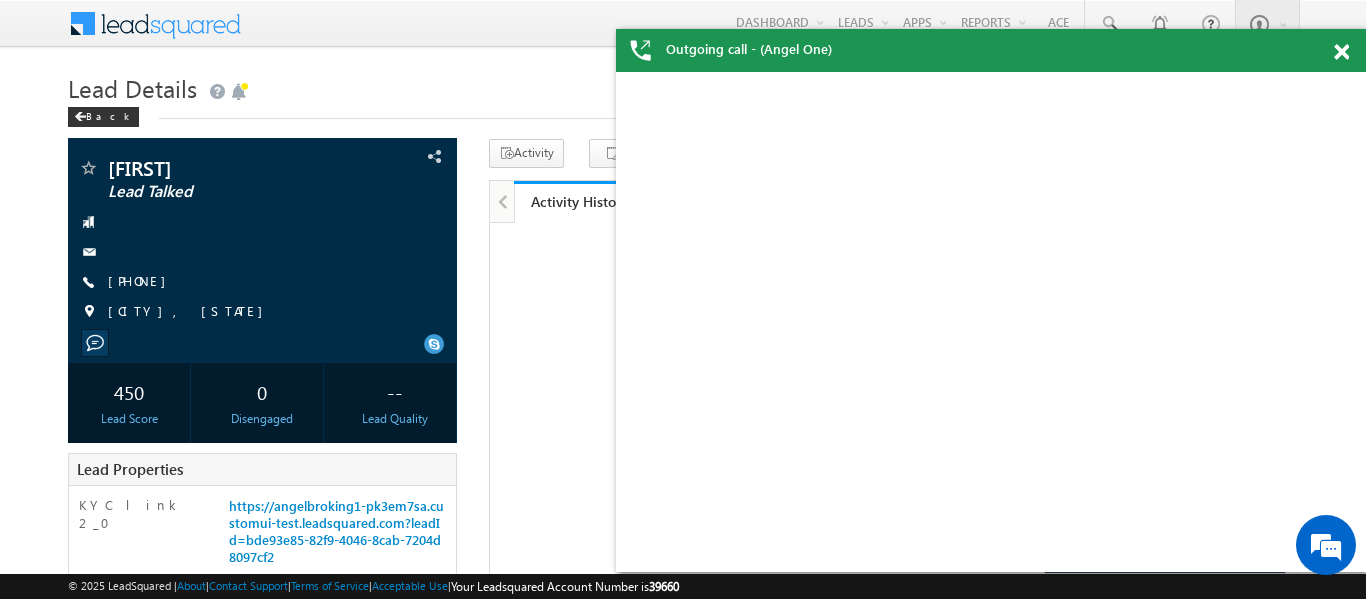 click at bounding box center [1341, 52] 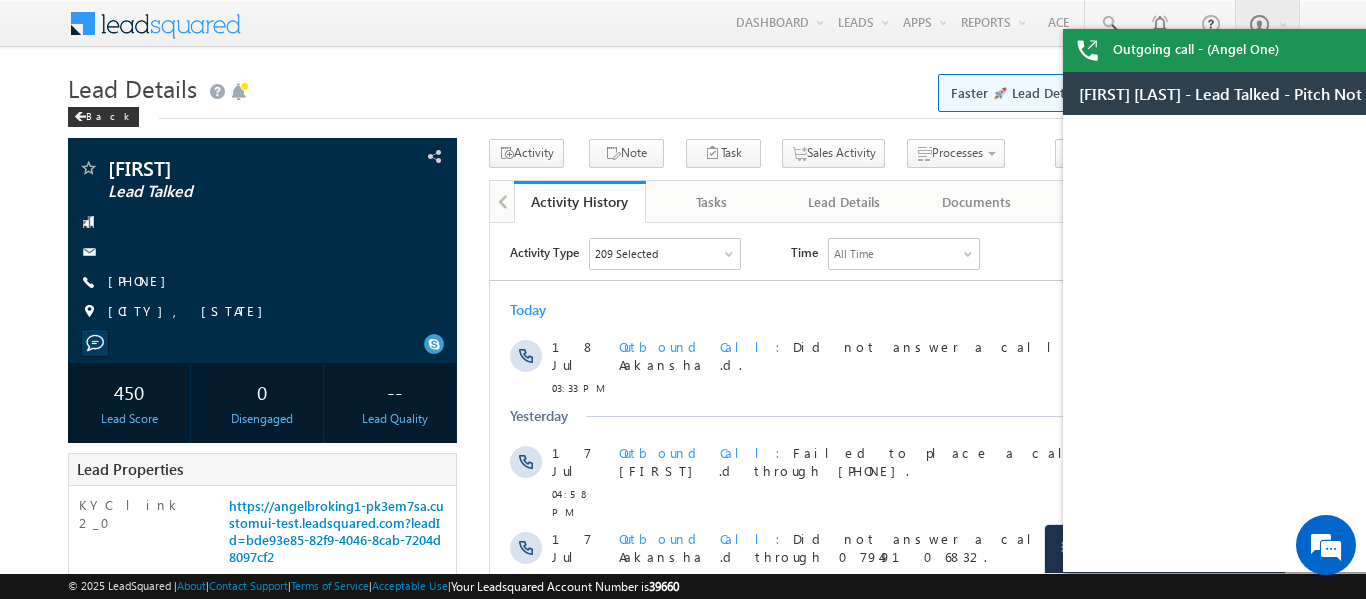 scroll, scrollTop: 0, scrollLeft: 0, axis: both 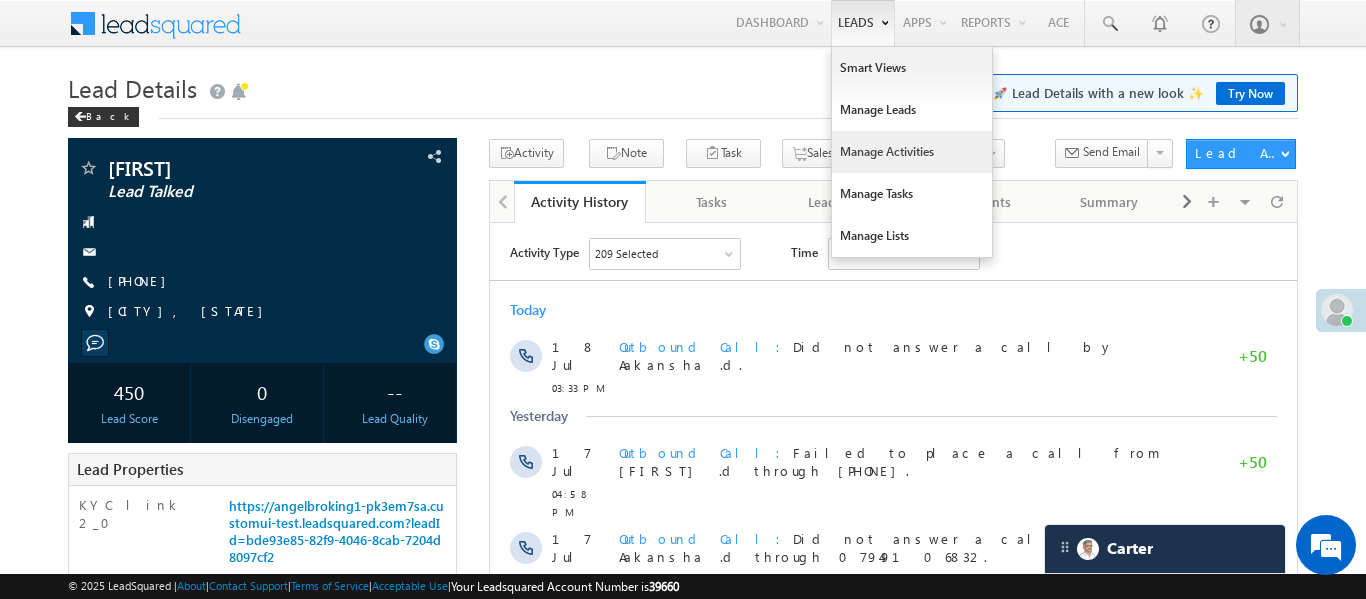 click on "Manage Activities" at bounding box center (912, 152) 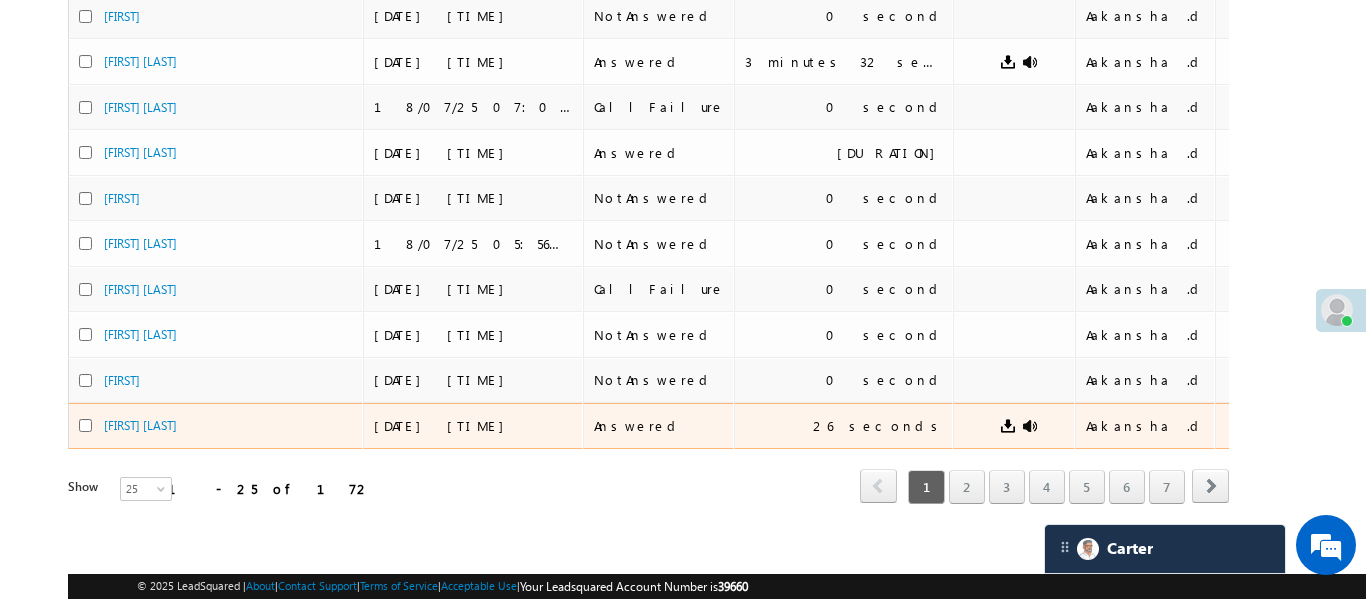 scroll, scrollTop: 936, scrollLeft: 0, axis: vertical 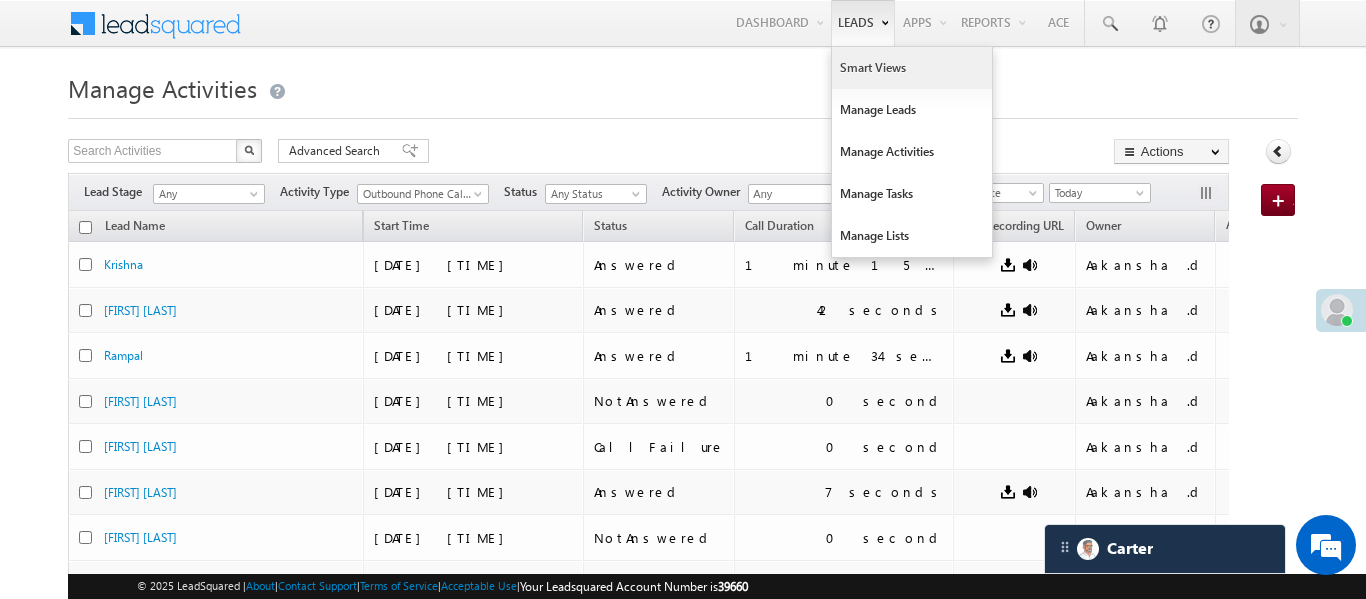 click on "Smart Views" at bounding box center (912, 68) 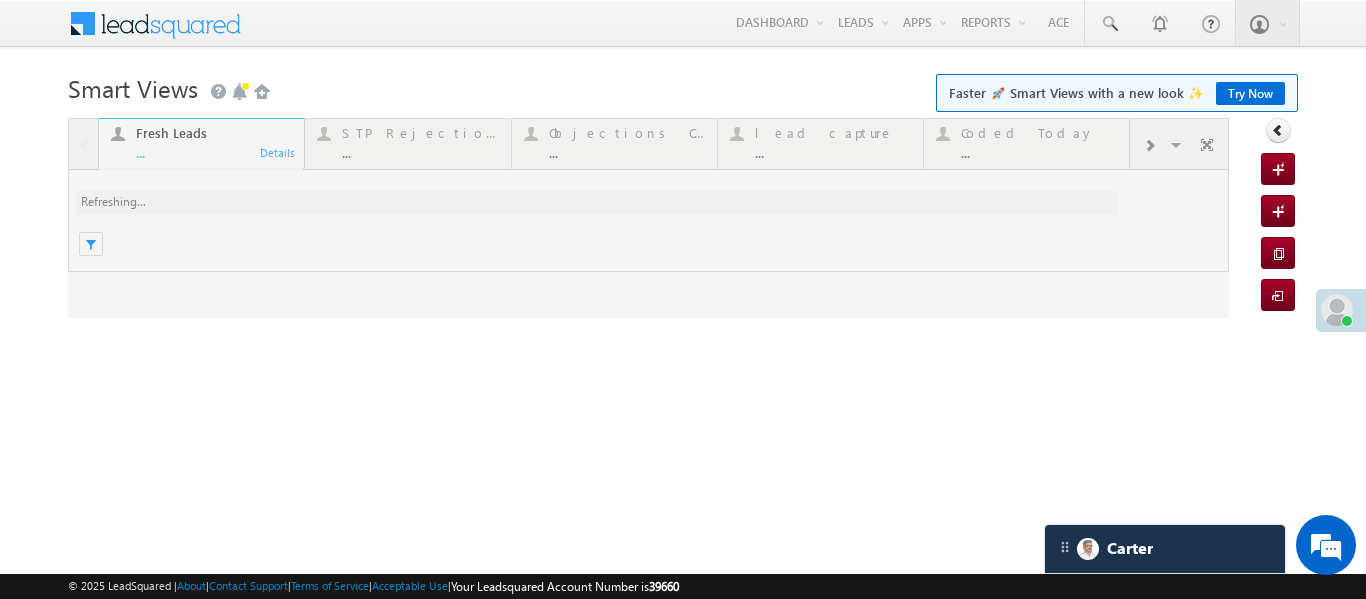 scroll, scrollTop: 0, scrollLeft: 0, axis: both 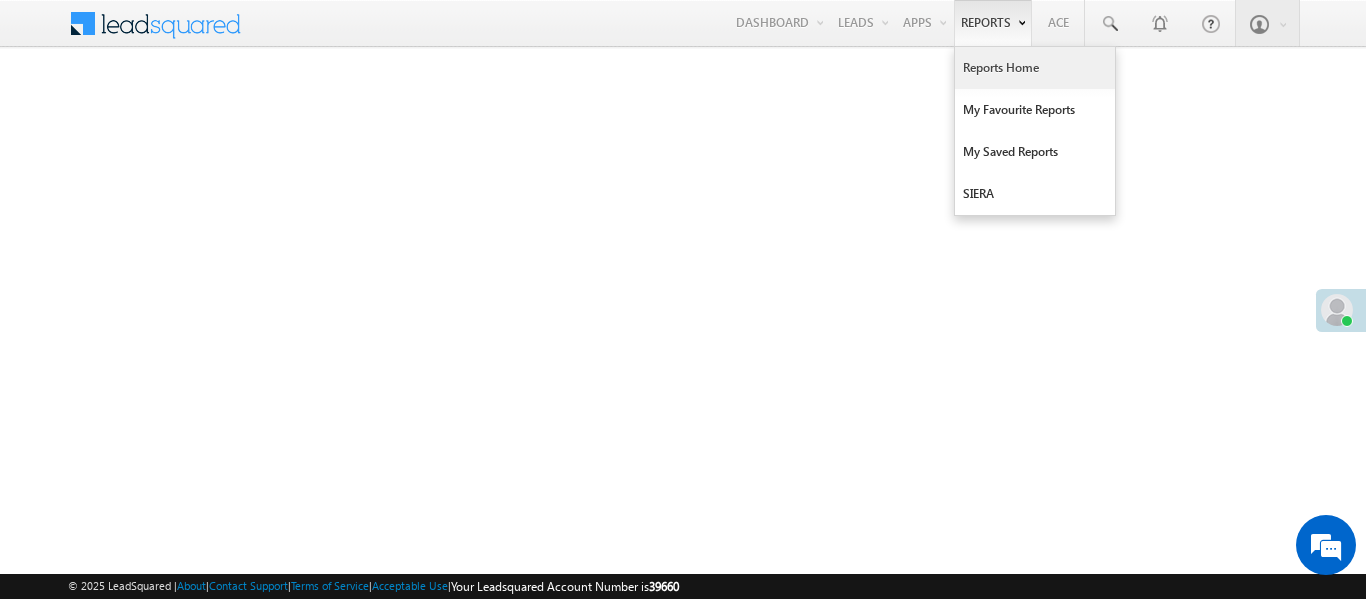 click on "Reports Home" at bounding box center [1035, 68] 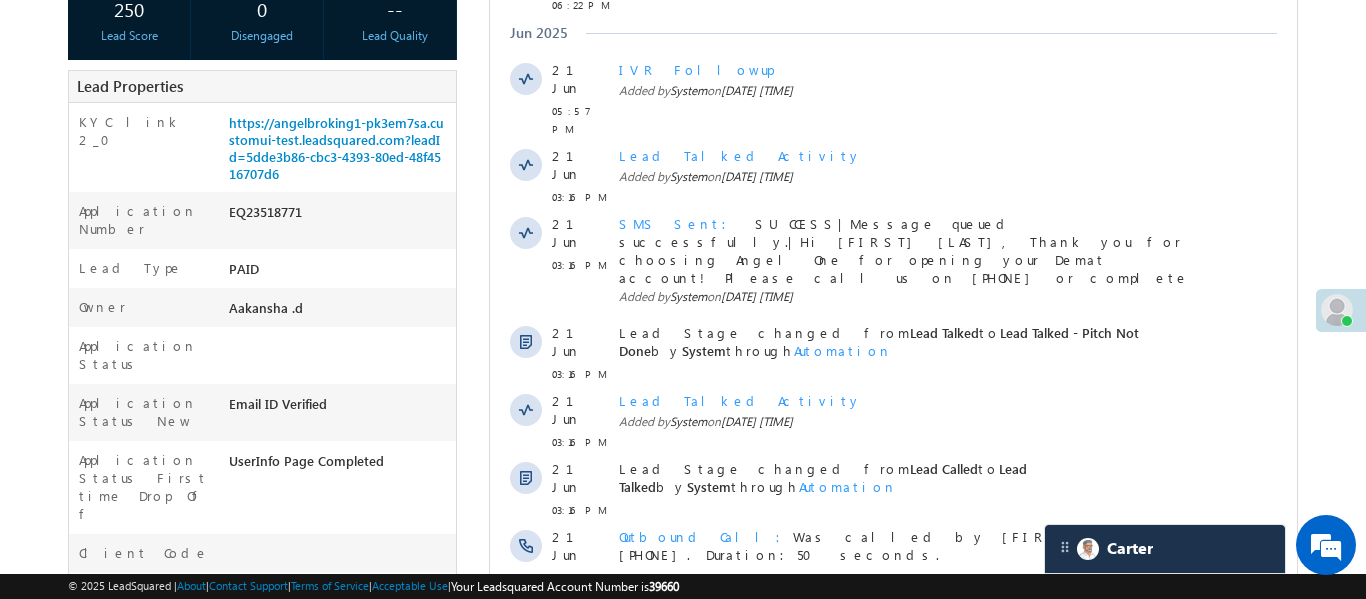 scroll, scrollTop: 390, scrollLeft: 0, axis: vertical 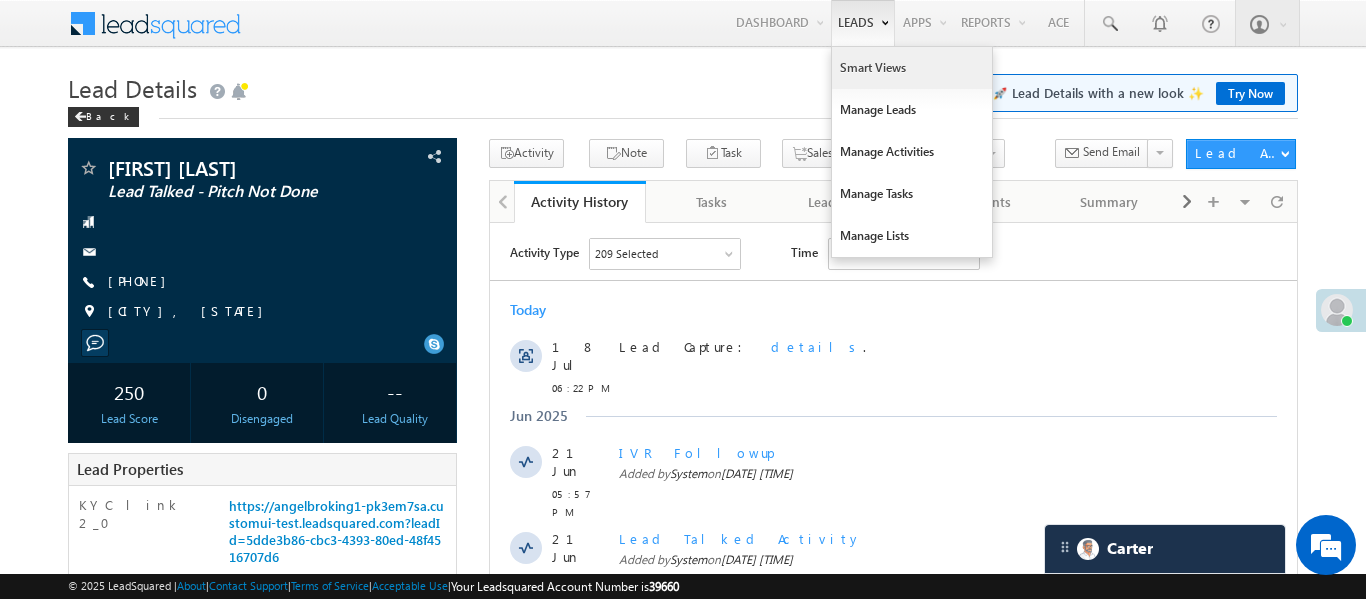 click on "Smart Views" at bounding box center [912, 68] 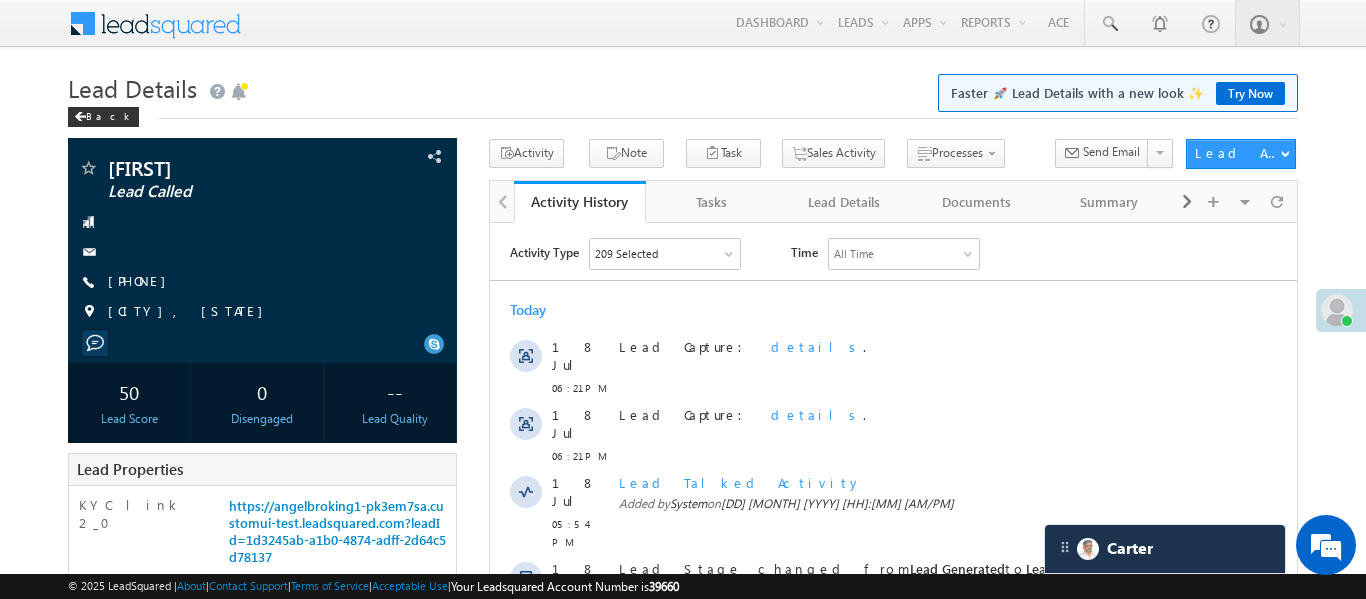 scroll, scrollTop: 0, scrollLeft: 0, axis: both 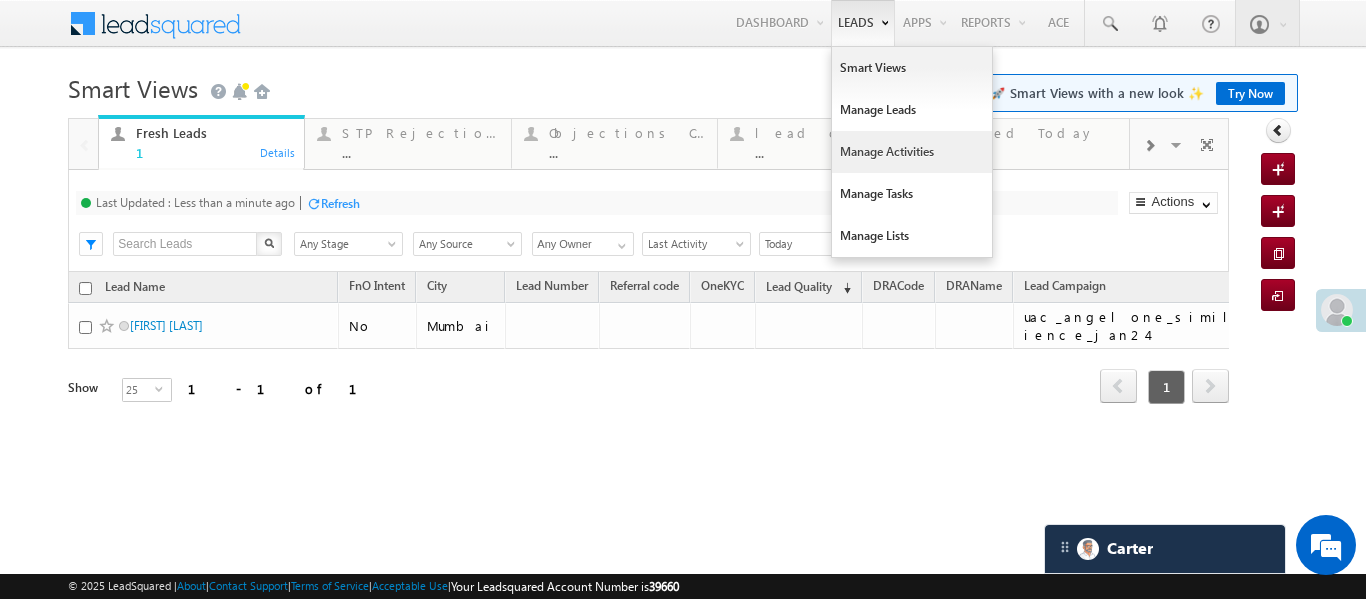 click on "Manage Activities" at bounding box center (912, 152) 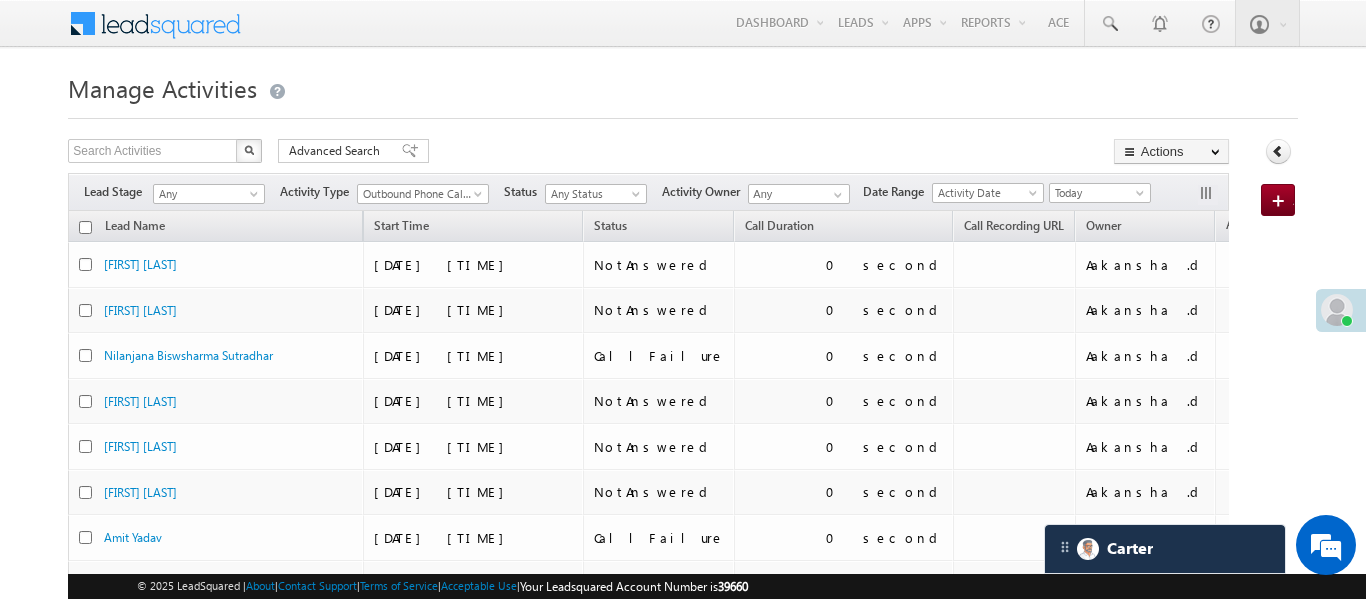 scroll, scrollTop: 0, scrollLeft: 0, axis: both 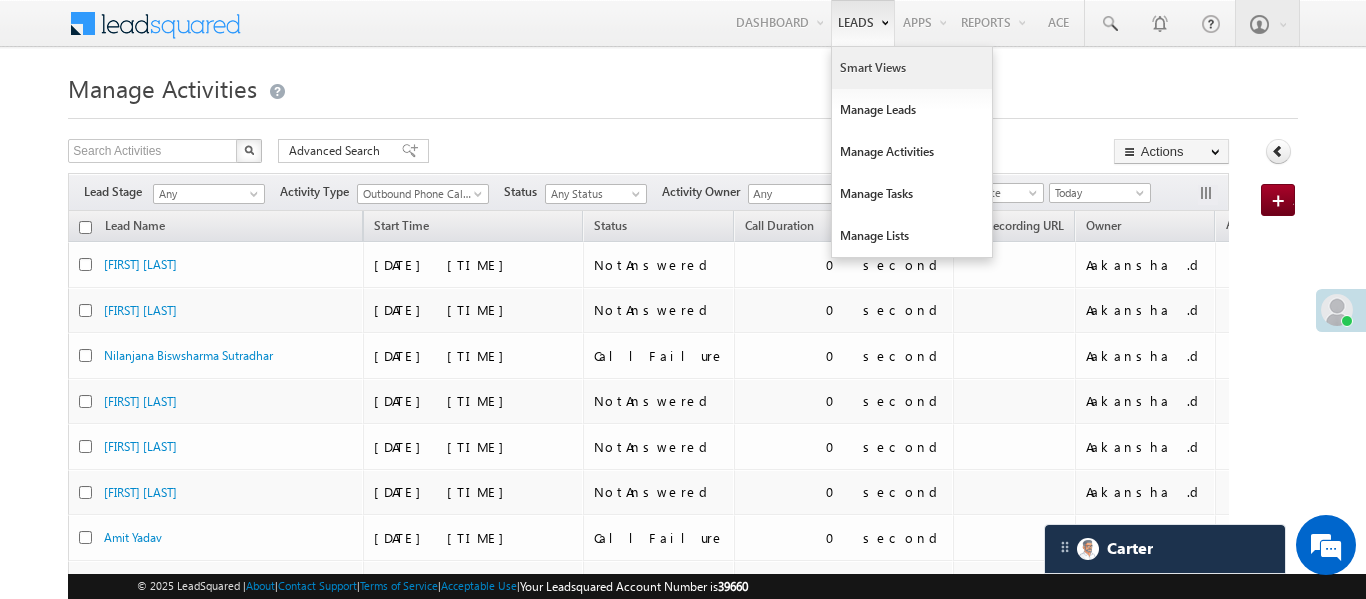 click on "Smart Views" at bounding box center [912, 68] 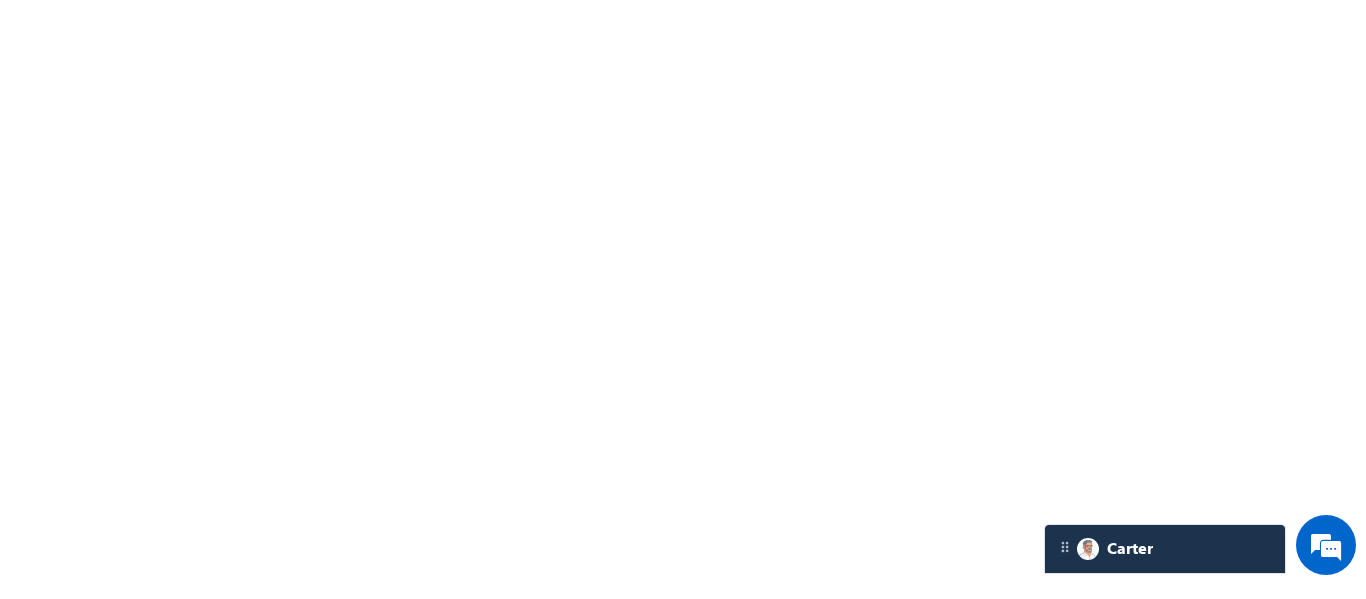 scroll, scrollTop: 0, scrollLeft: 0, axis: both 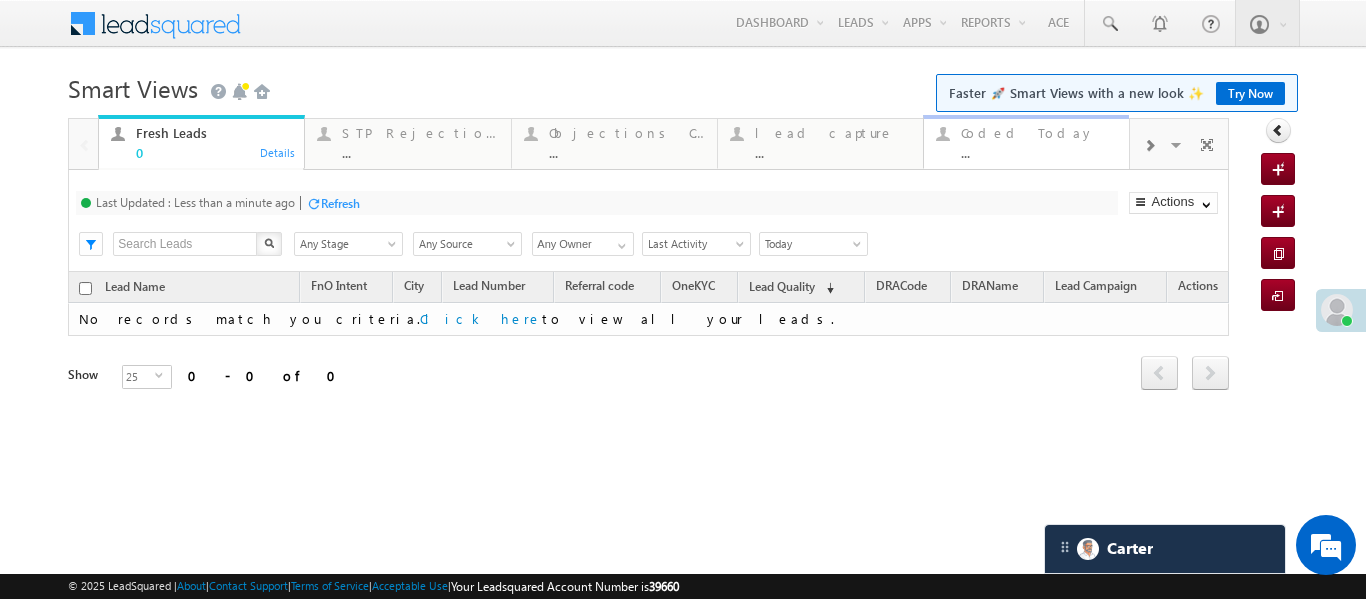 click on "..." at bounding box center (1039, 152) 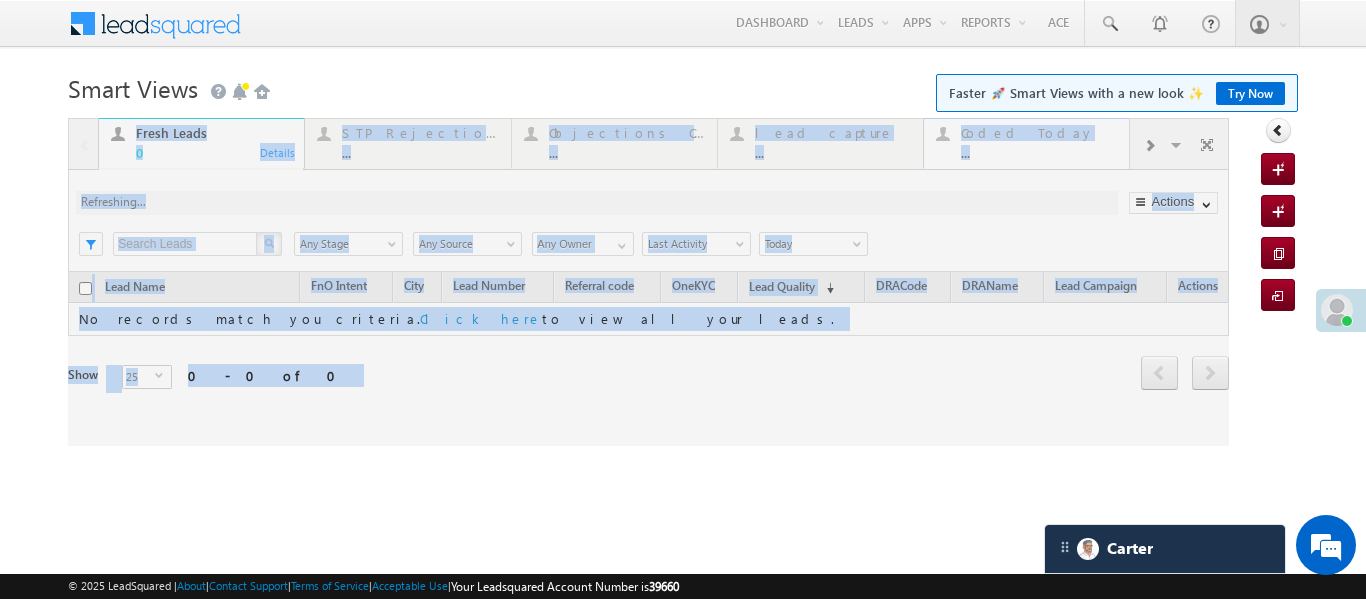 click at bounding box center (648, 282) 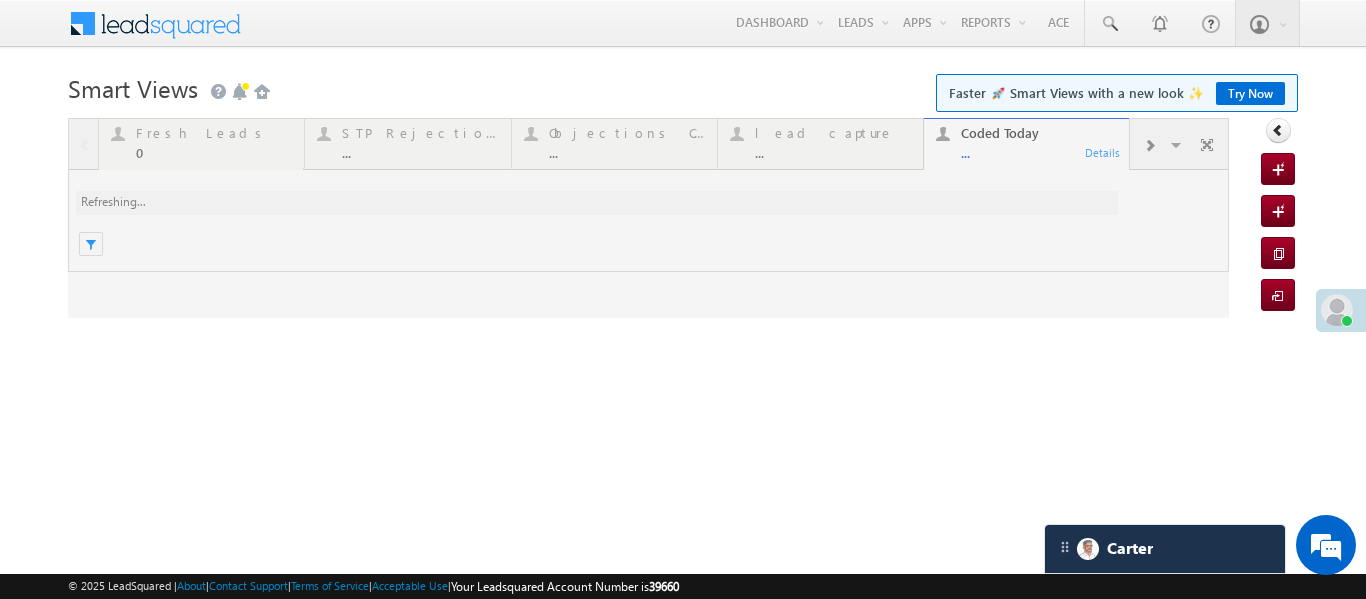 scroll, scrollTop: 0, scrollLeft: 0, axis: both 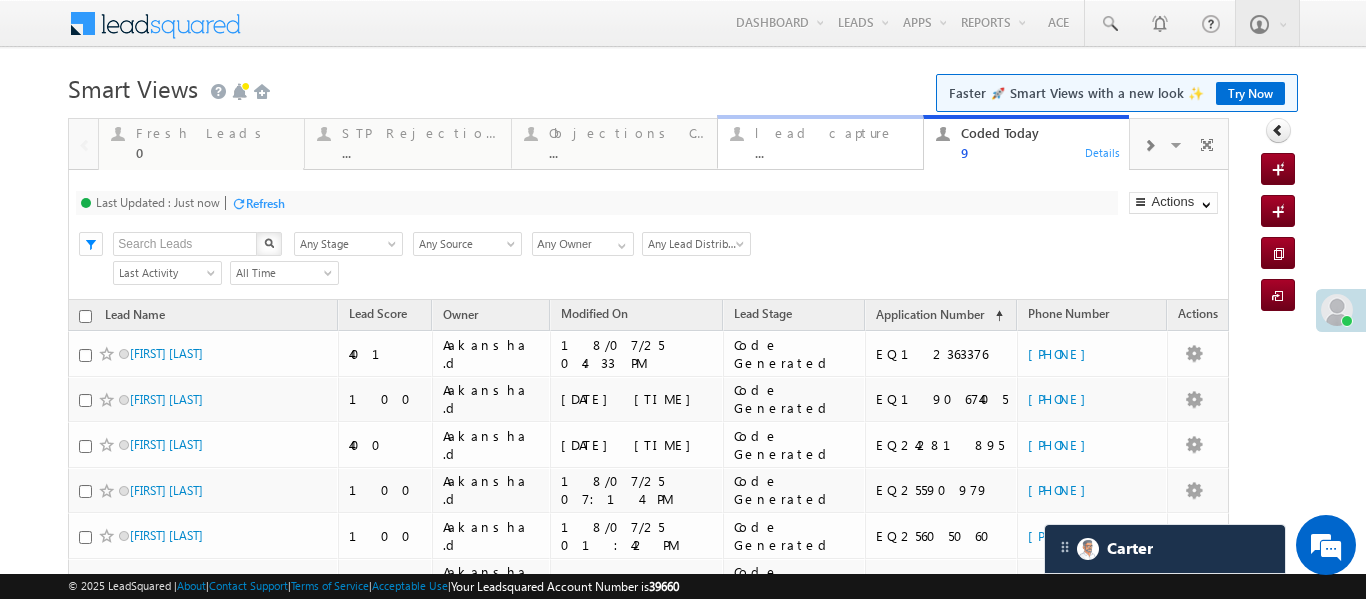 click on "lead capture" at bounding box center [833, 133] 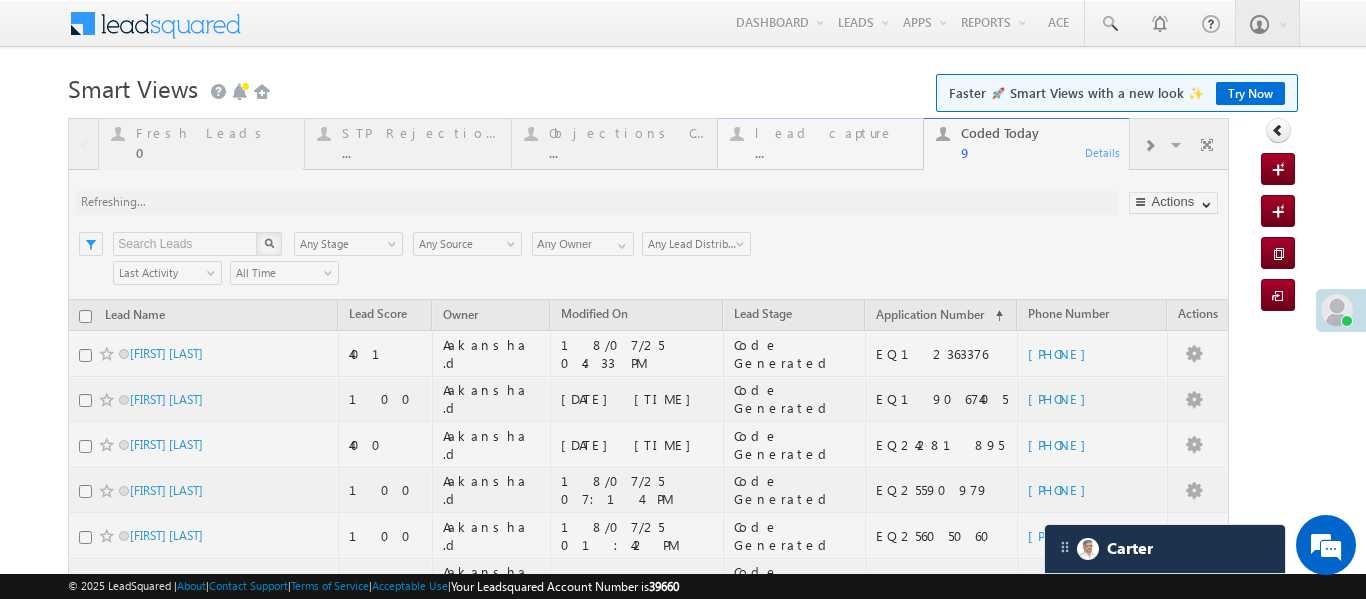 click at bounding box center (648, 484) 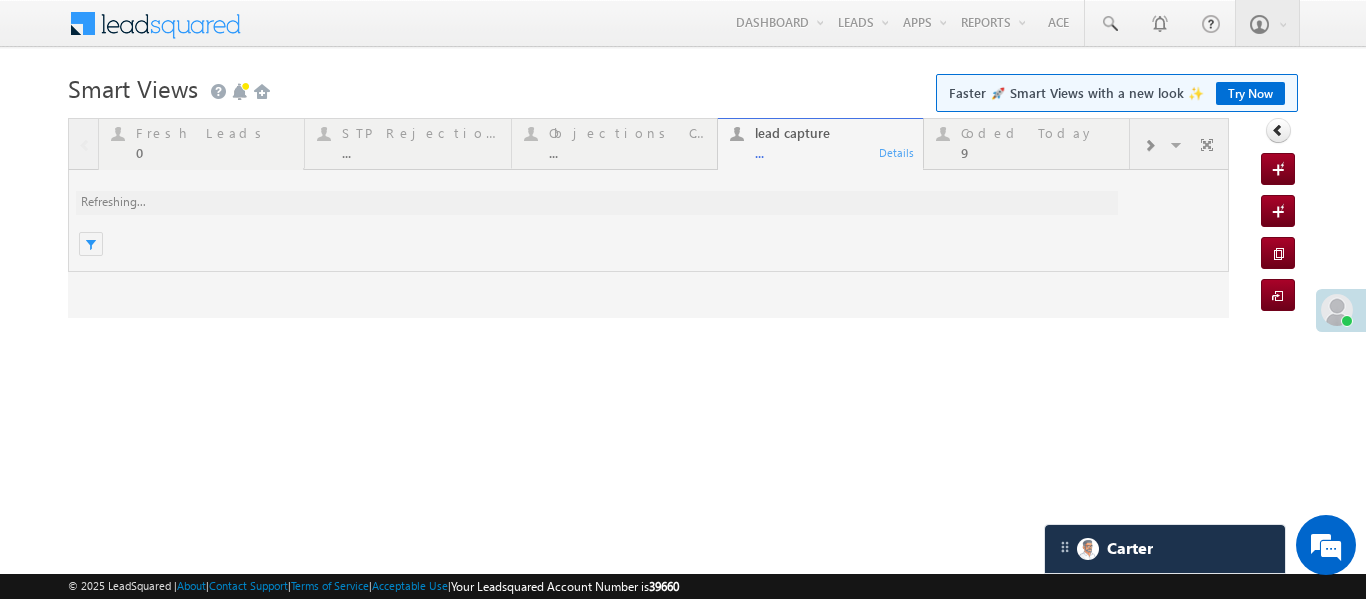 scroll, scrollTop: 0, scrollLeft: 0, axis: both 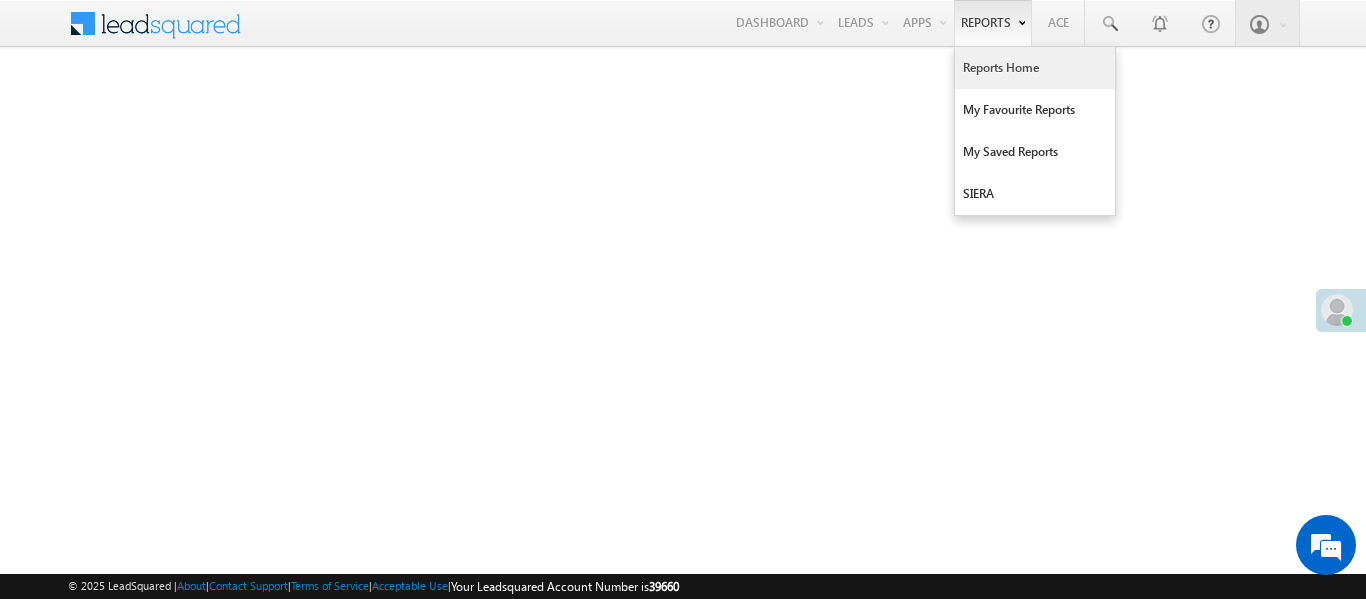 click on "Reports Home" at bounding box center (1035, 68) 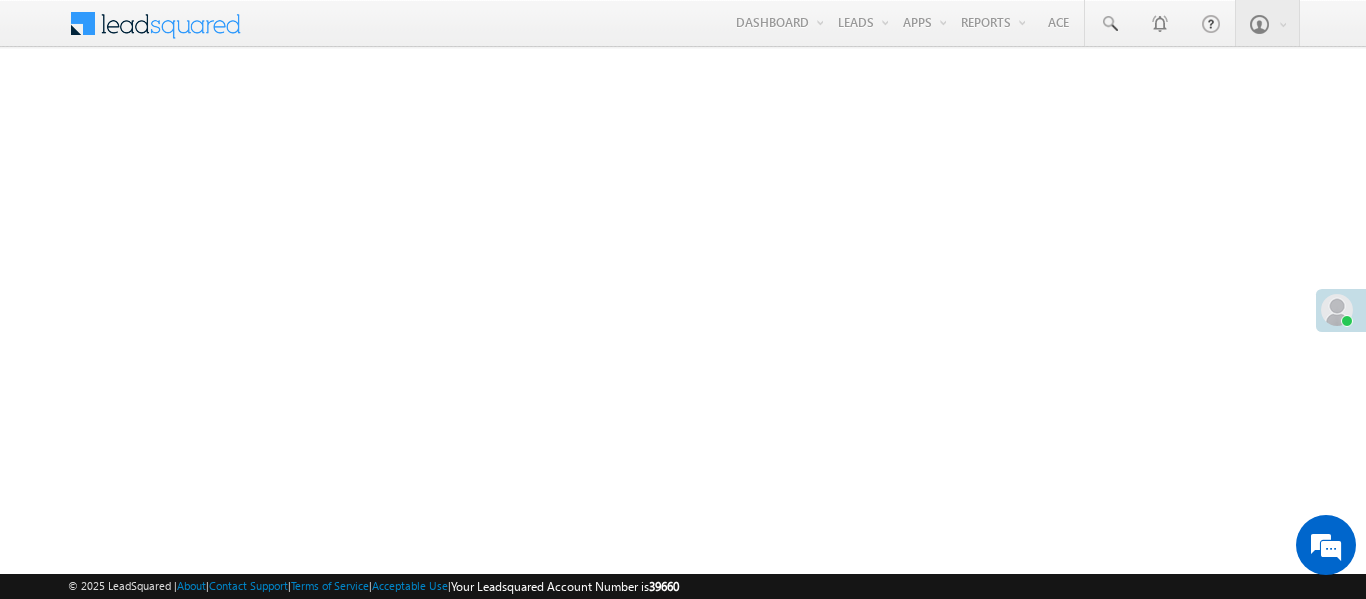 scroll, scrollTop: 0, scrollLeft: 0, axis: both 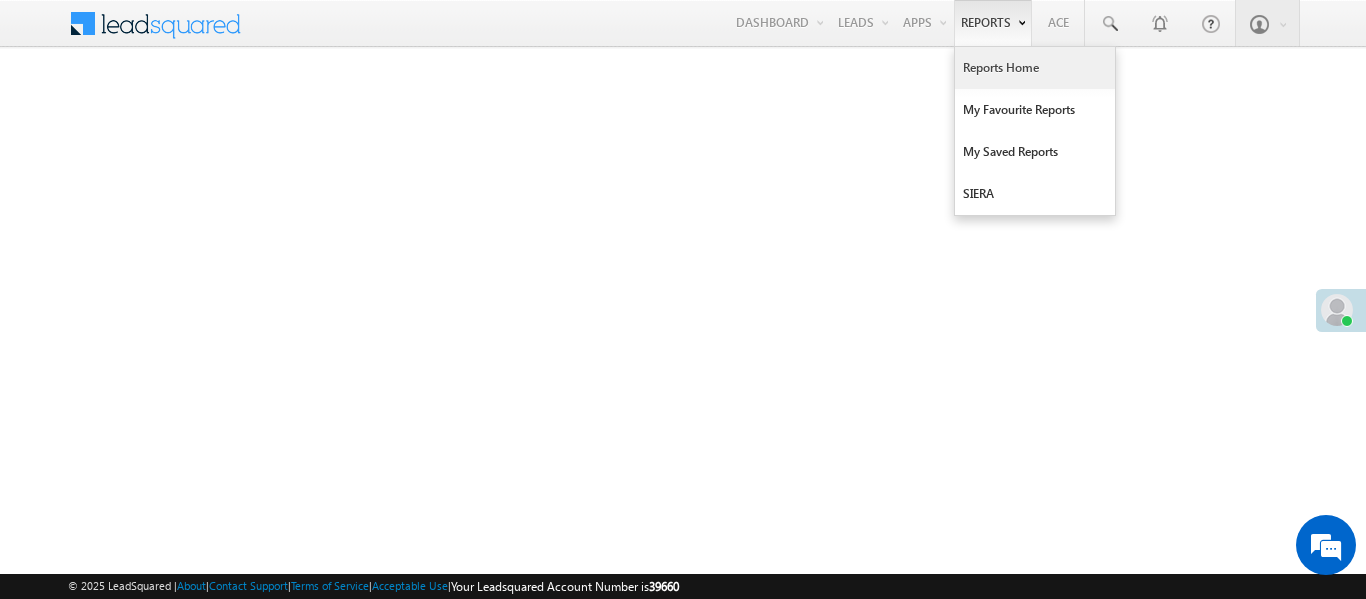 click on "Reports Home" at bounding box center (1035, 68) 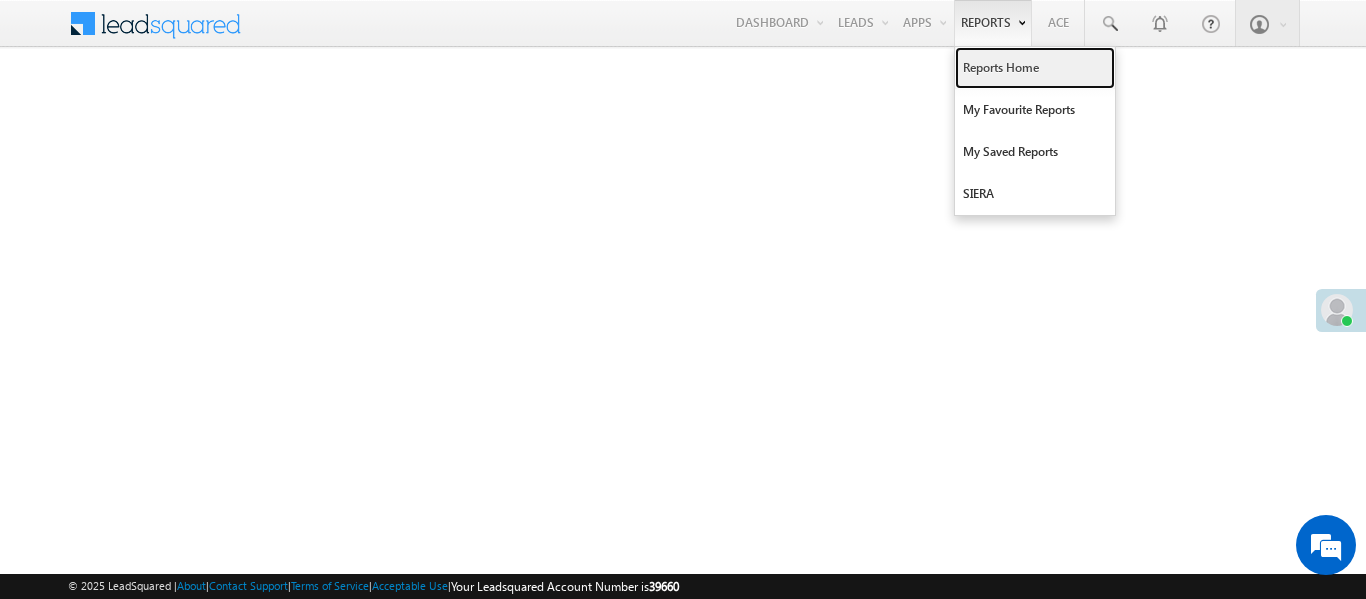 drag, startPoint x: 1000, startPoint y: 69, endPoint x: 1029, endPoint y: 16, distance: 60.41523 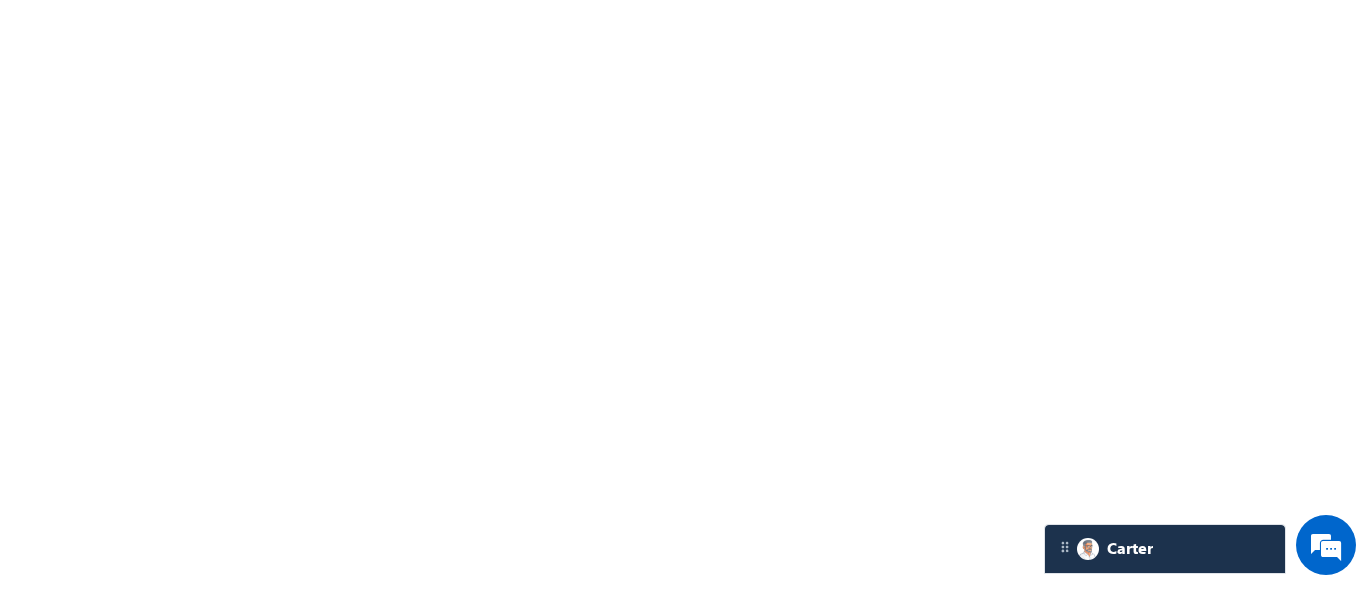 scroll, scrollTop: 0, scrollLeft: 0, axis: both 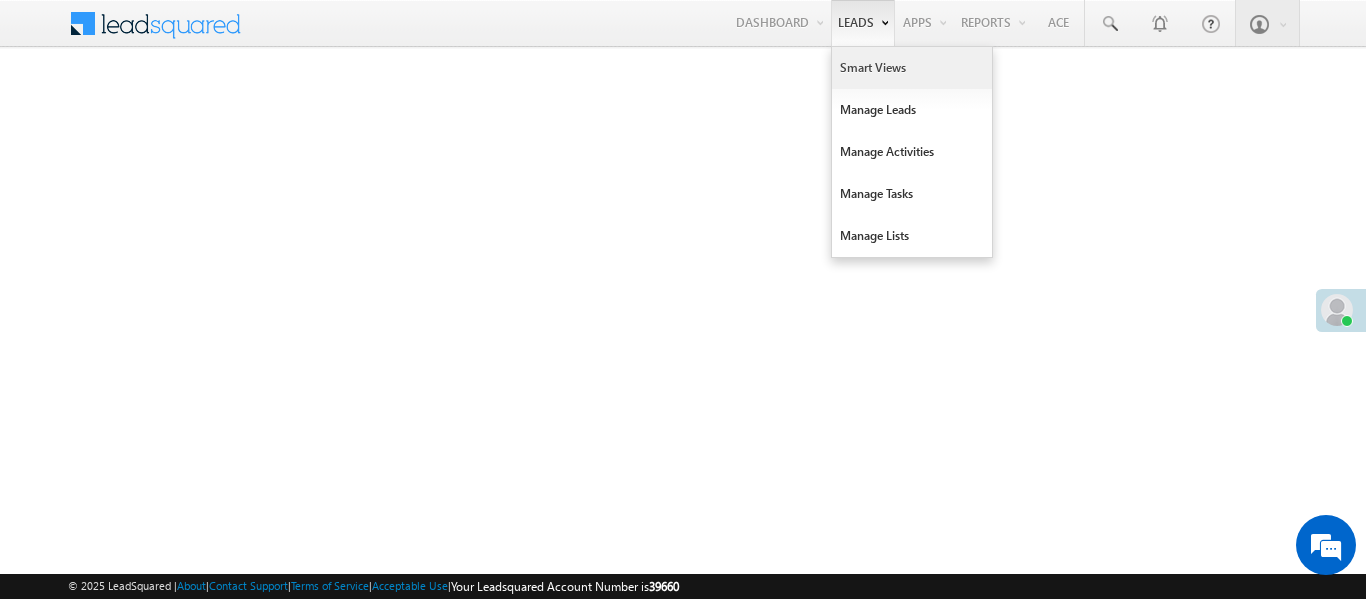 click on "Smart Views" at bounding box center (912, 68) 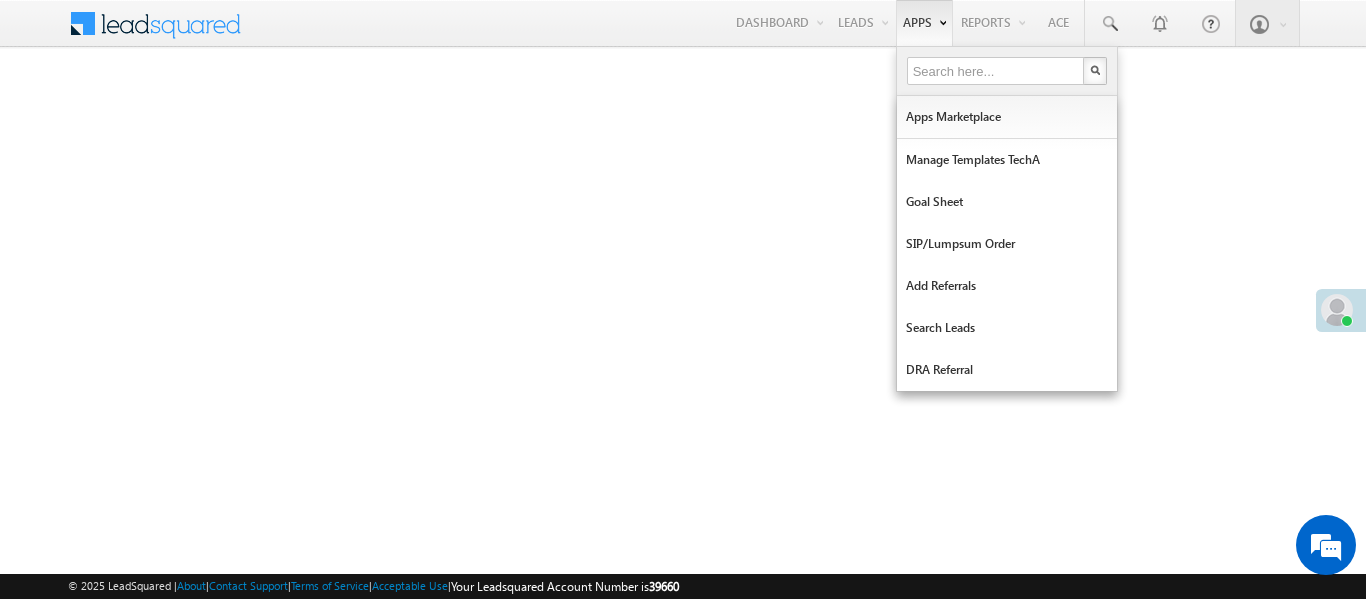 drag, startPoint x: 855, startPoint y: 58, endPoint x: 933, endPoint y: 7, distance: 93.193344 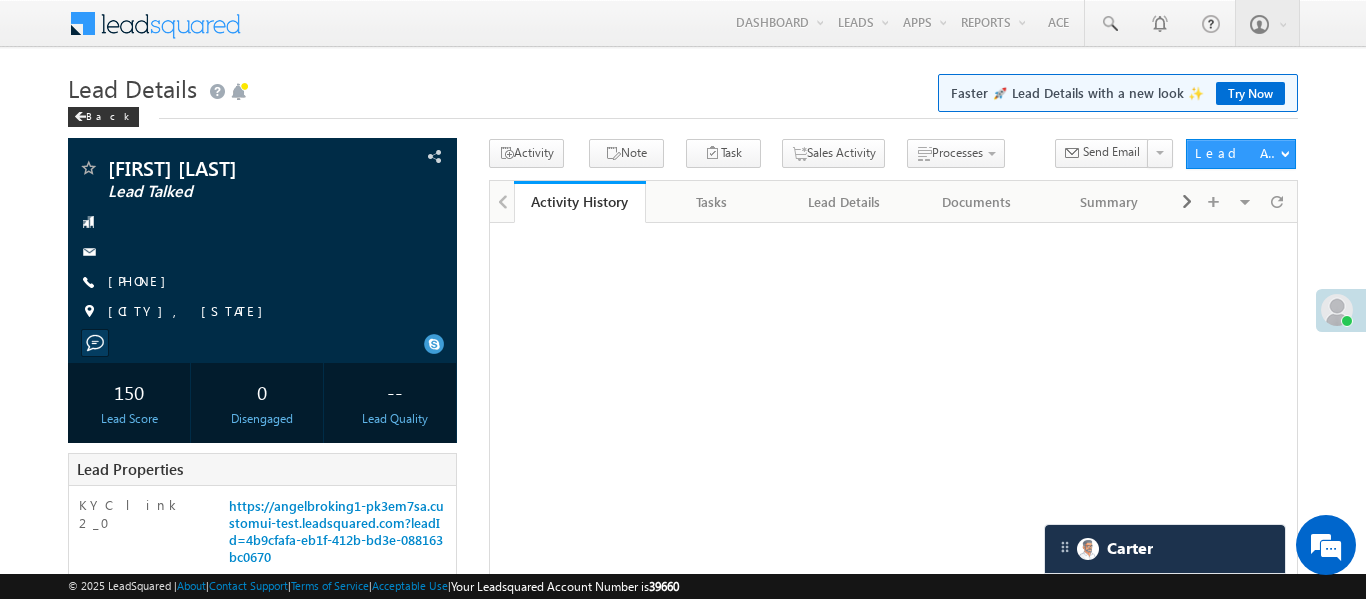 scroll, scrollTop: 0, scrollLeft: 0, axis: both 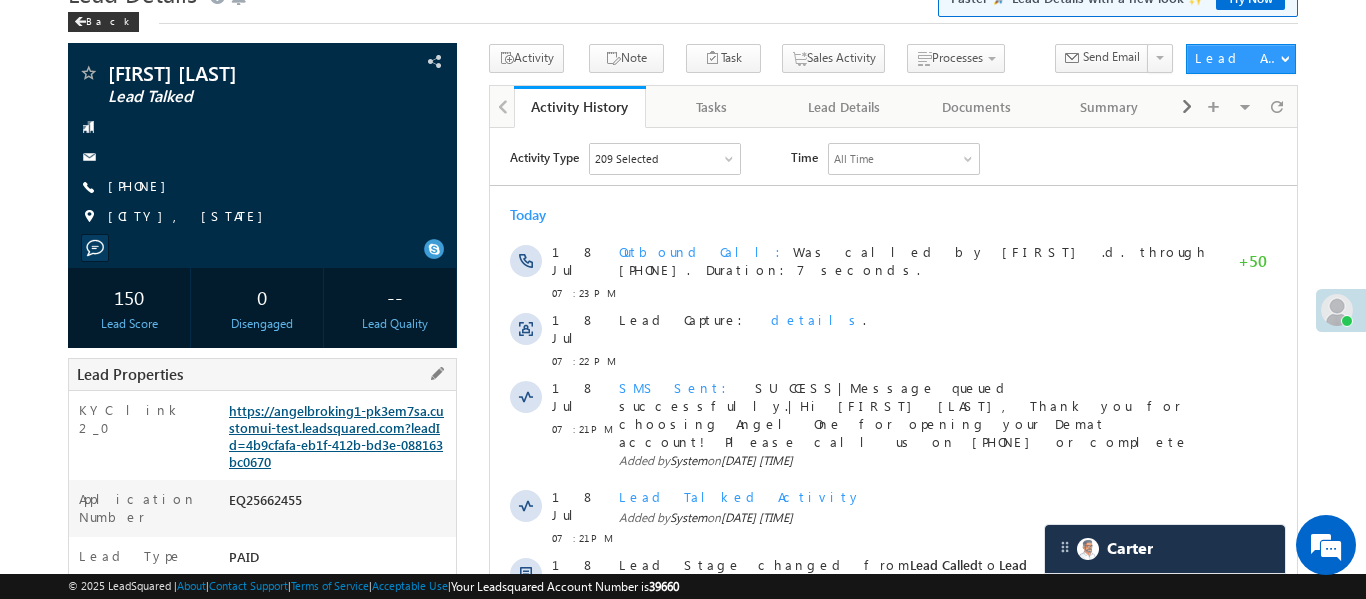 click on "https://angelbroking1-pk3em7sa.customui-test.leadsquared.com?leadId=4b9cfafa-eb1f-412b-bd3e-088163bc0670" at bounding box center [336, 436] 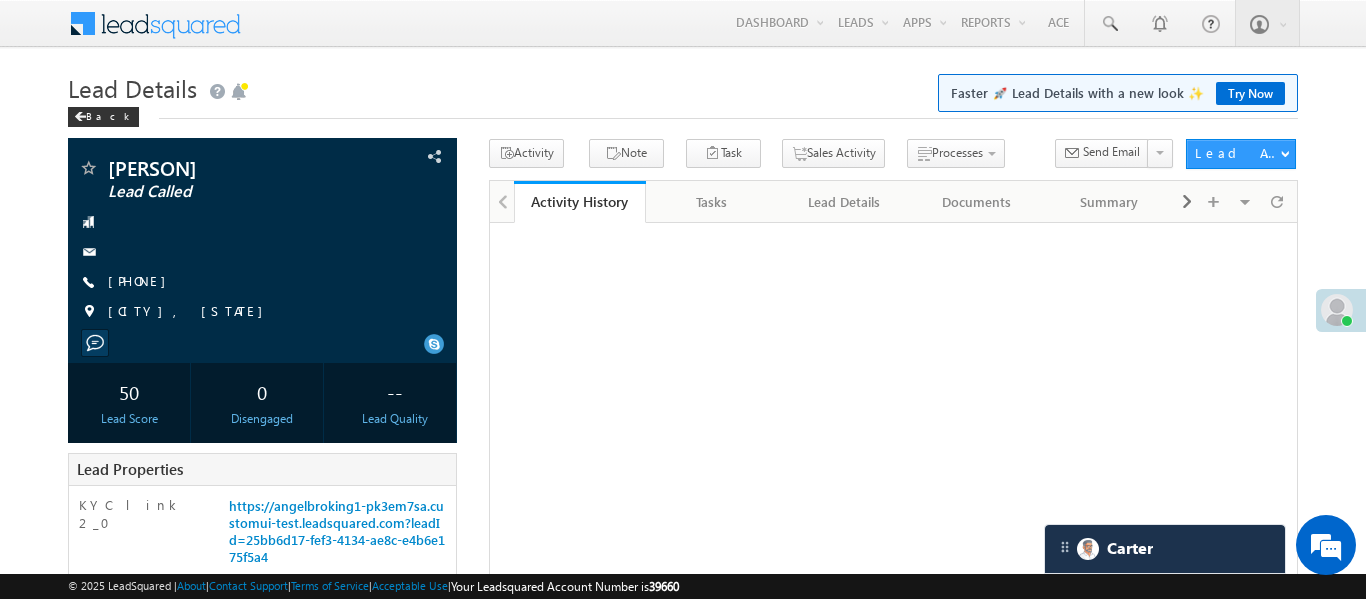 scroll, scrollTop: 0, scrollLeft: 0, axis: both 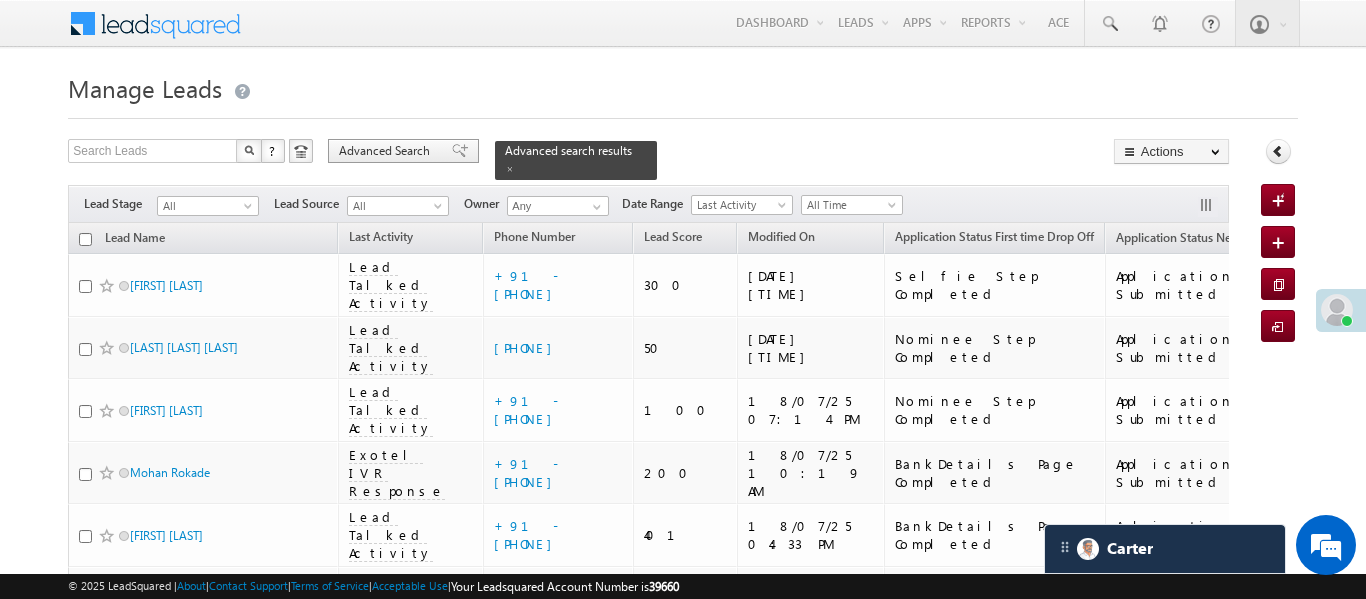 click on "Advanced Search" at bounding box center [387, 151] 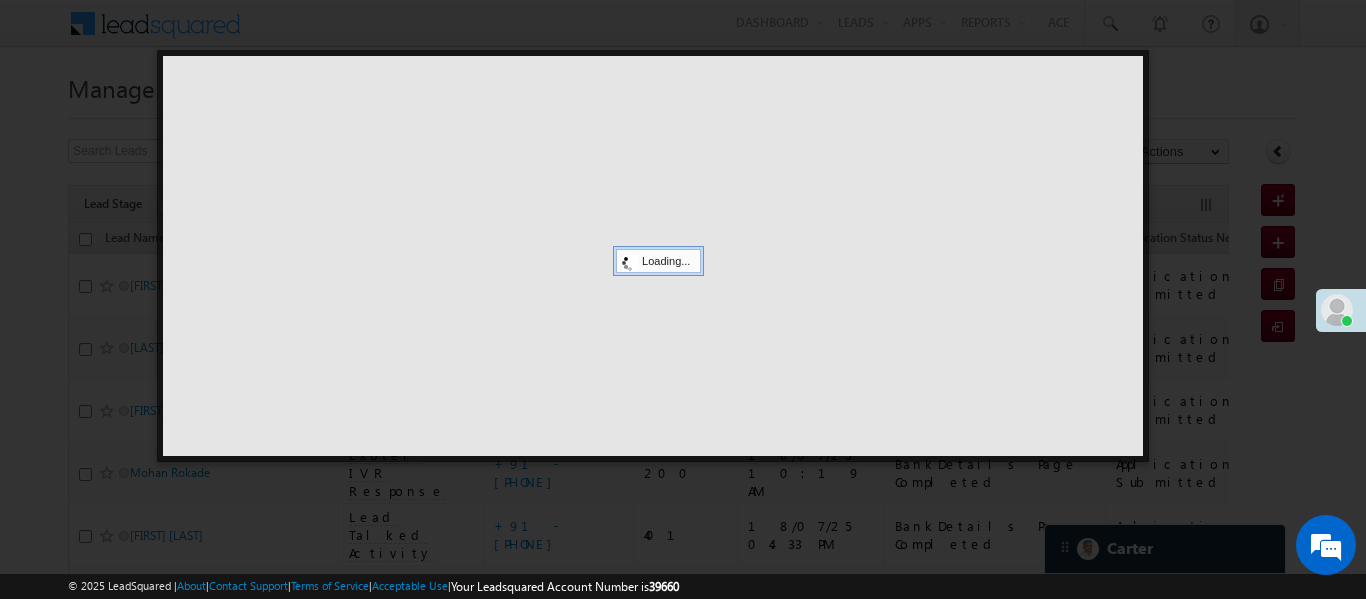 scroll, scrollTop: 9159, scrollLeft: 0, axis: vertical 